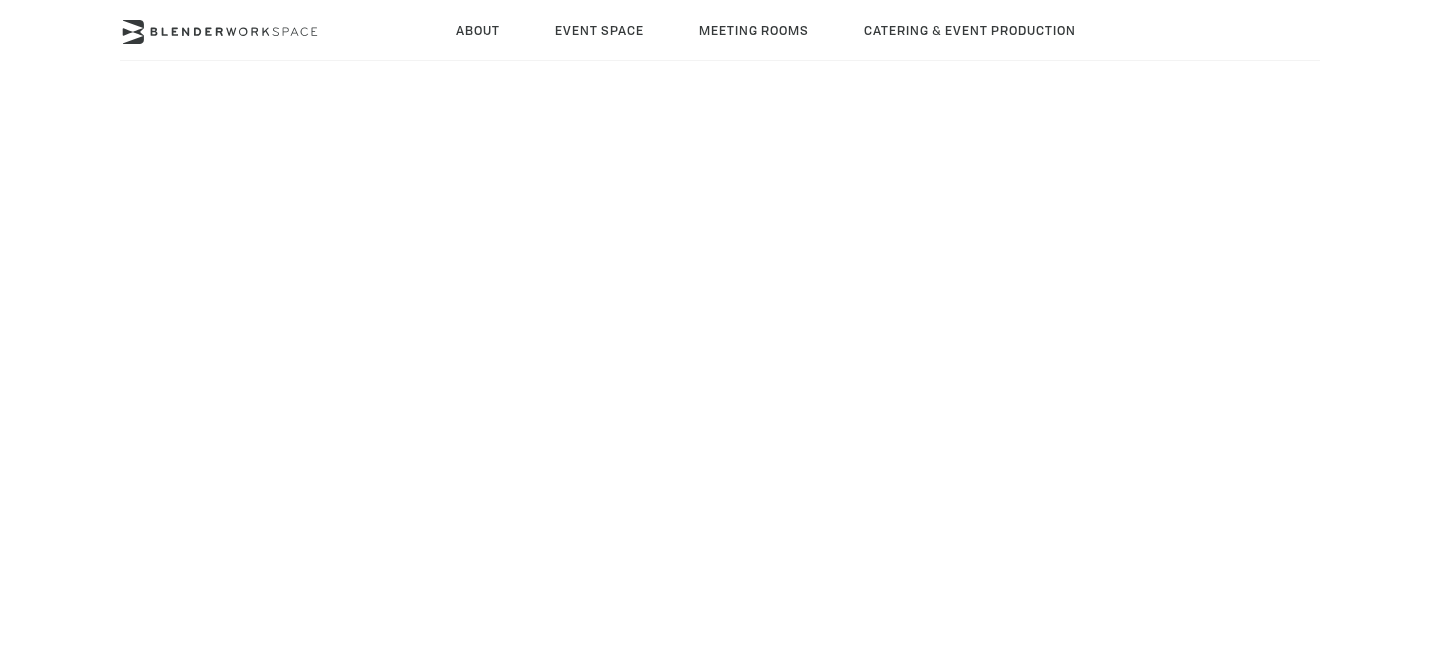 scroll, scrollTop: 0, scrollLeft: 0, axis: both 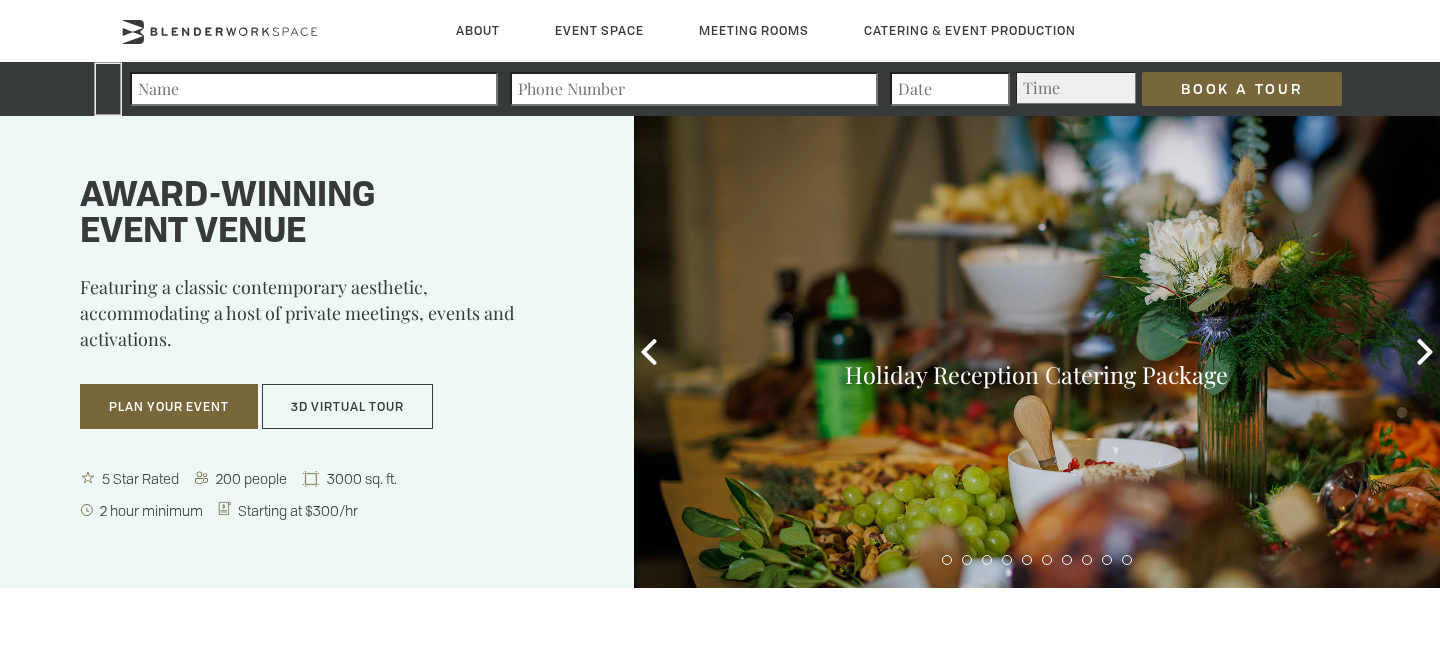 type on "[PHONE]" 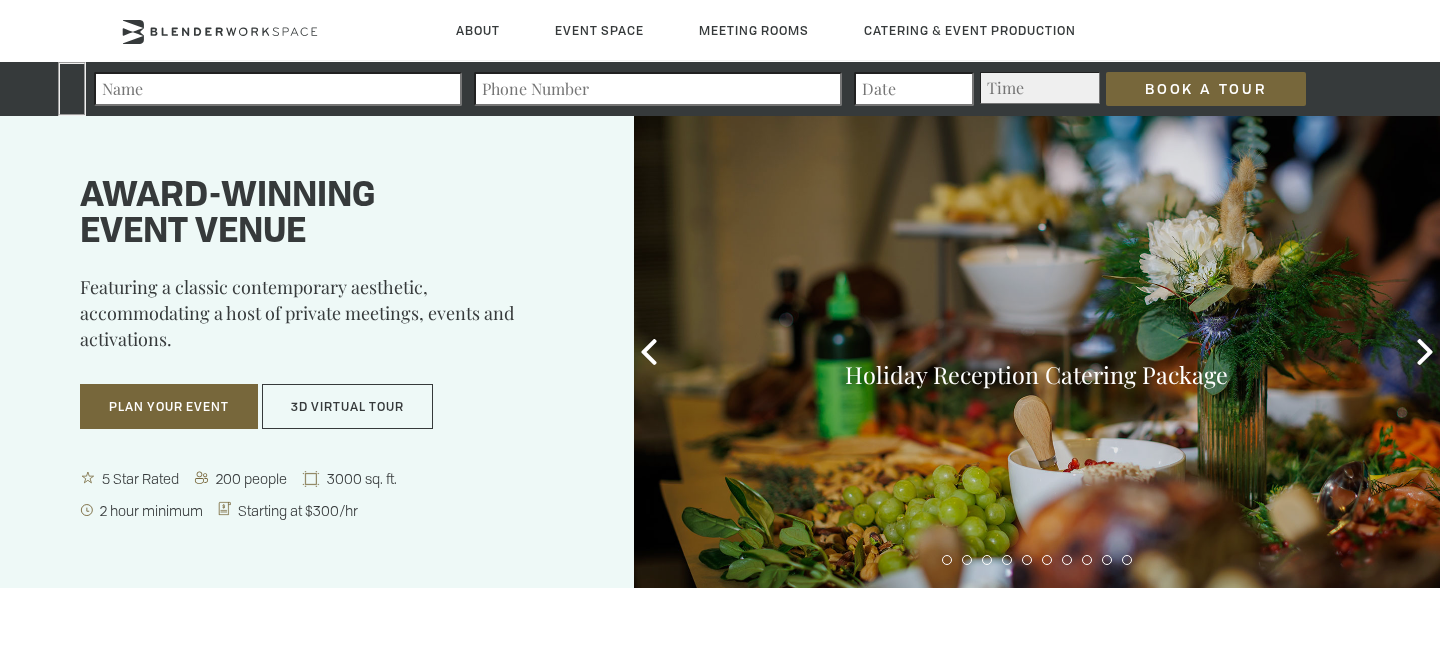 type on "2025-08-07" 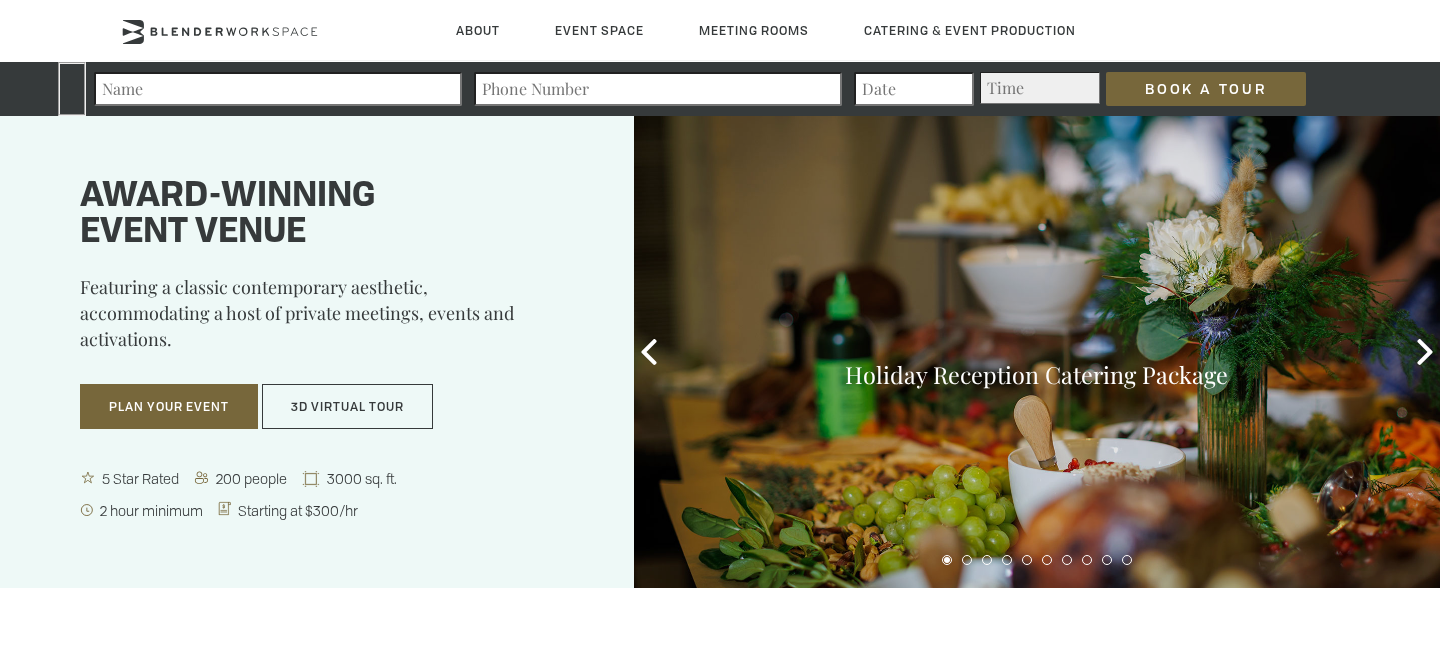 scroll, scrollTop: 0, scrollLeft: 0, axis: both 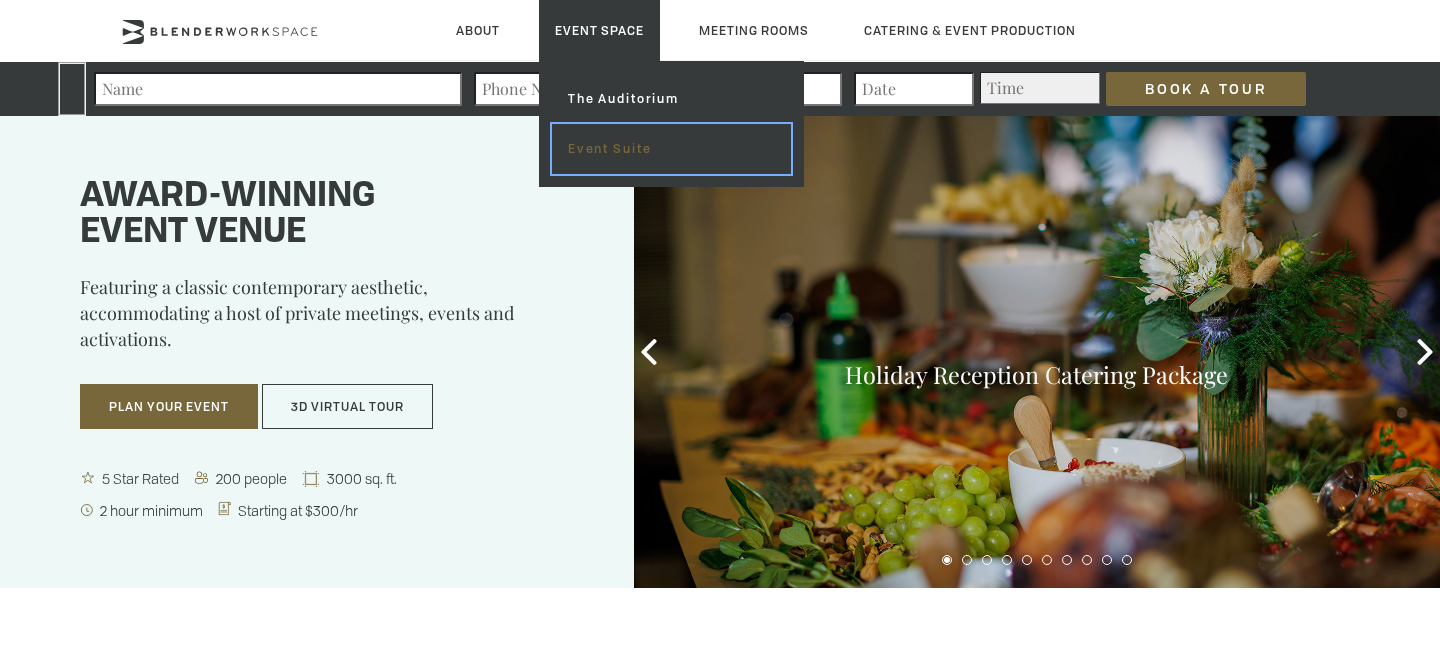 click on "Event Suite" at bounding box center [671, 149] 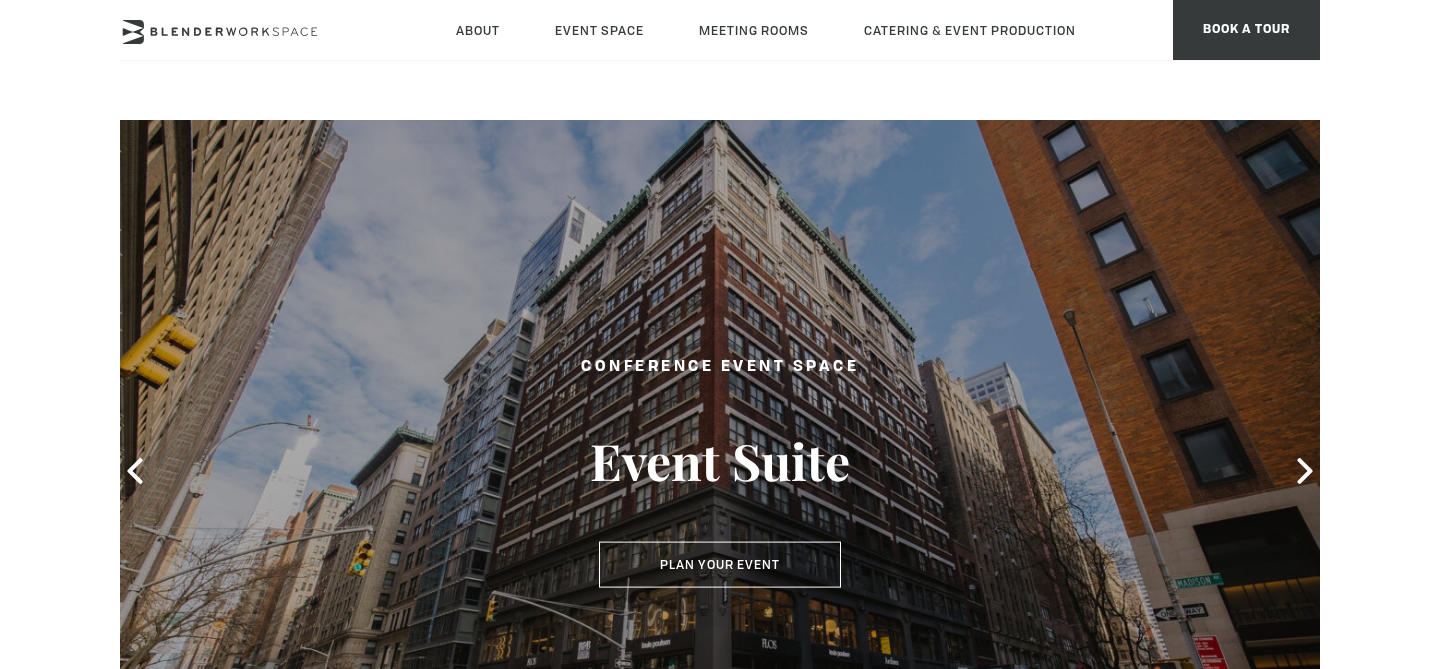 scroll, scrollTop: 0, scrollLeft: 0, axis: both 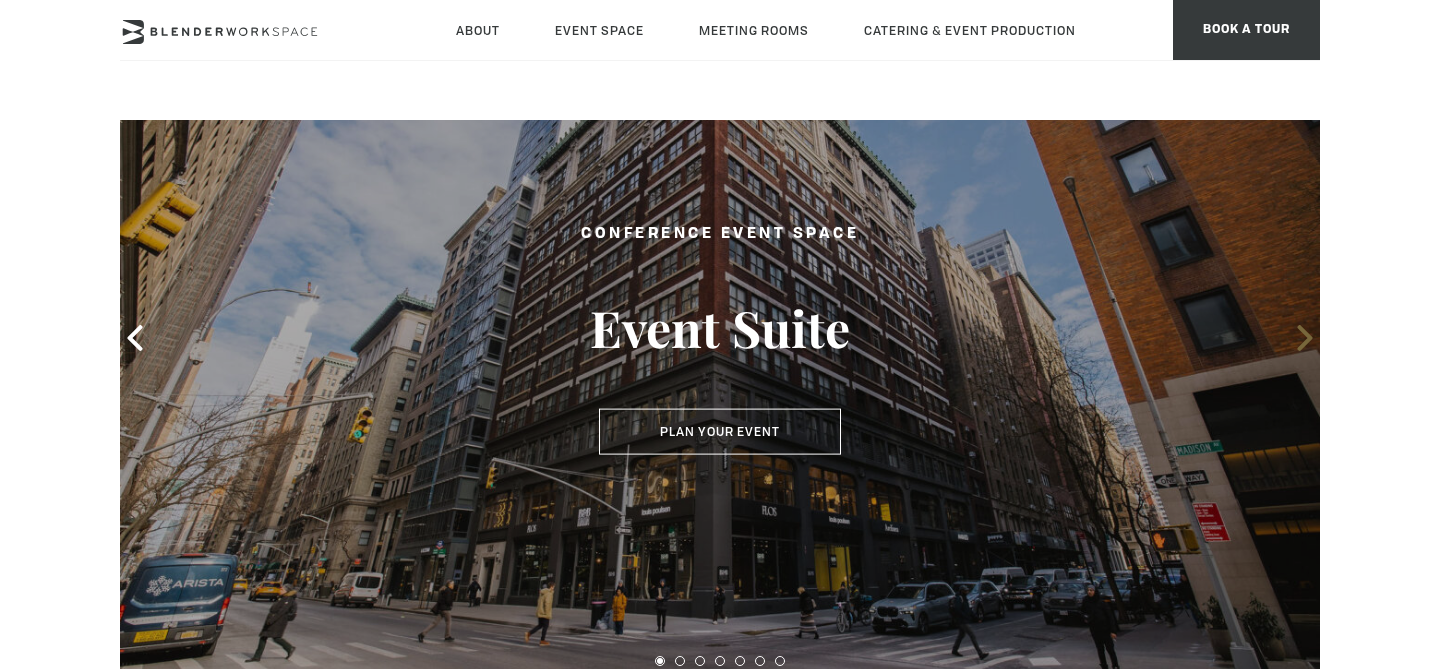 click 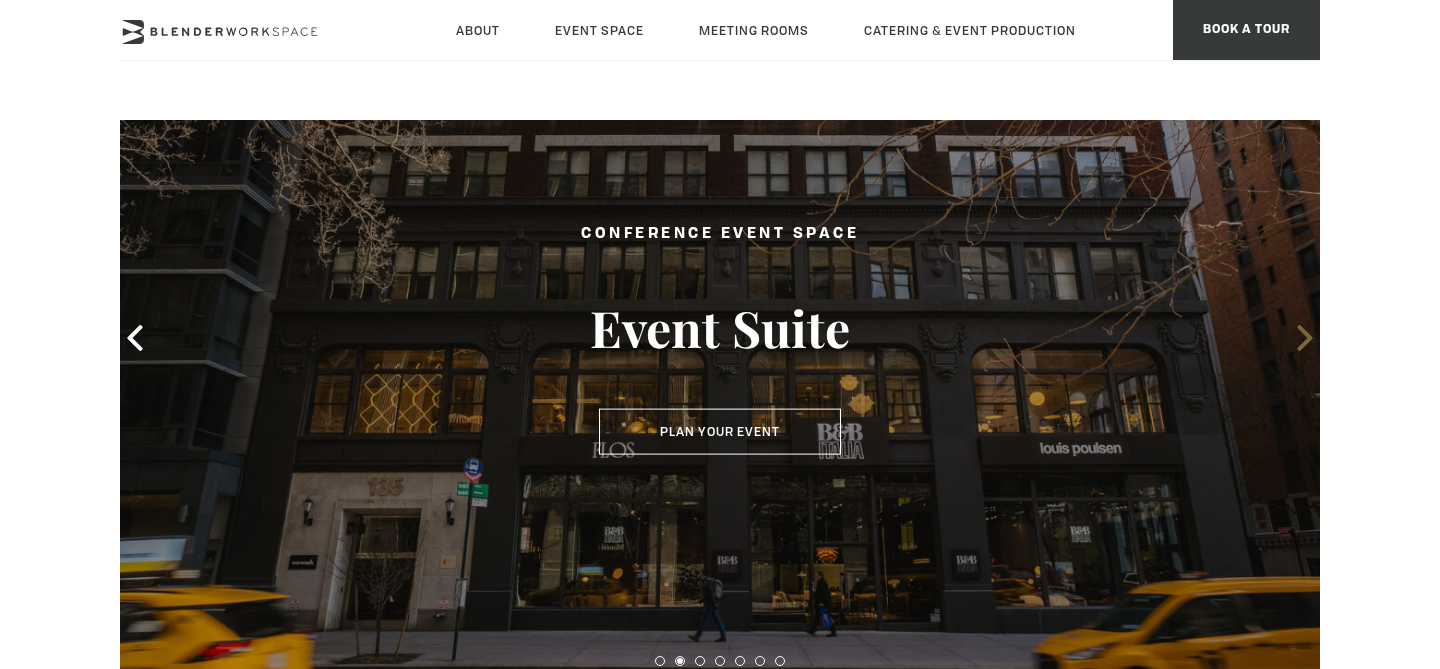 click 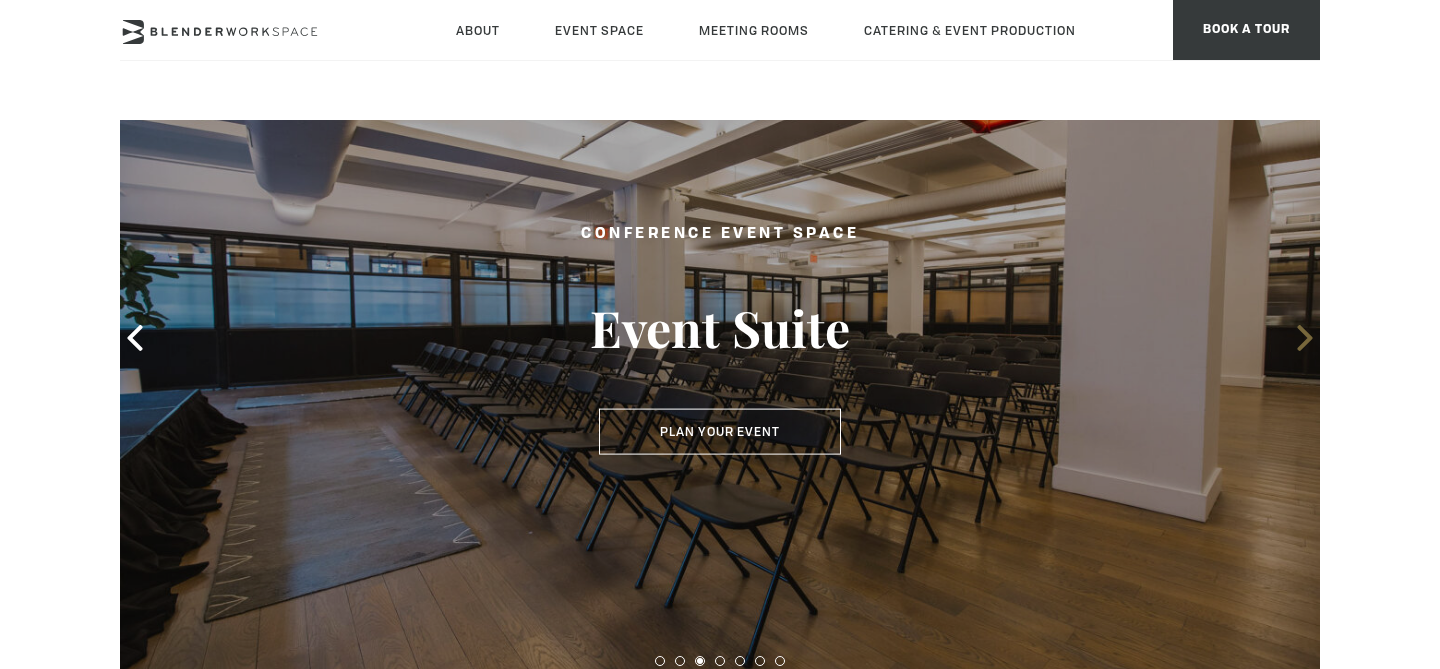 click 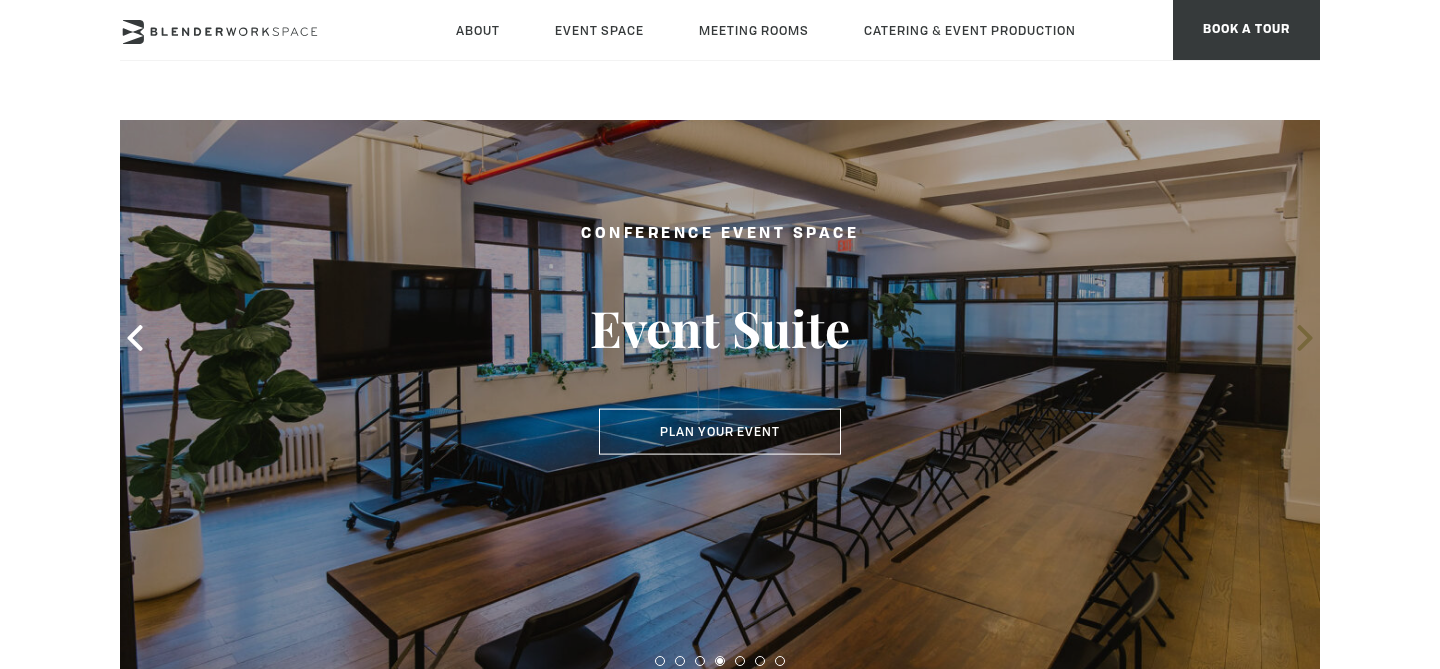 click 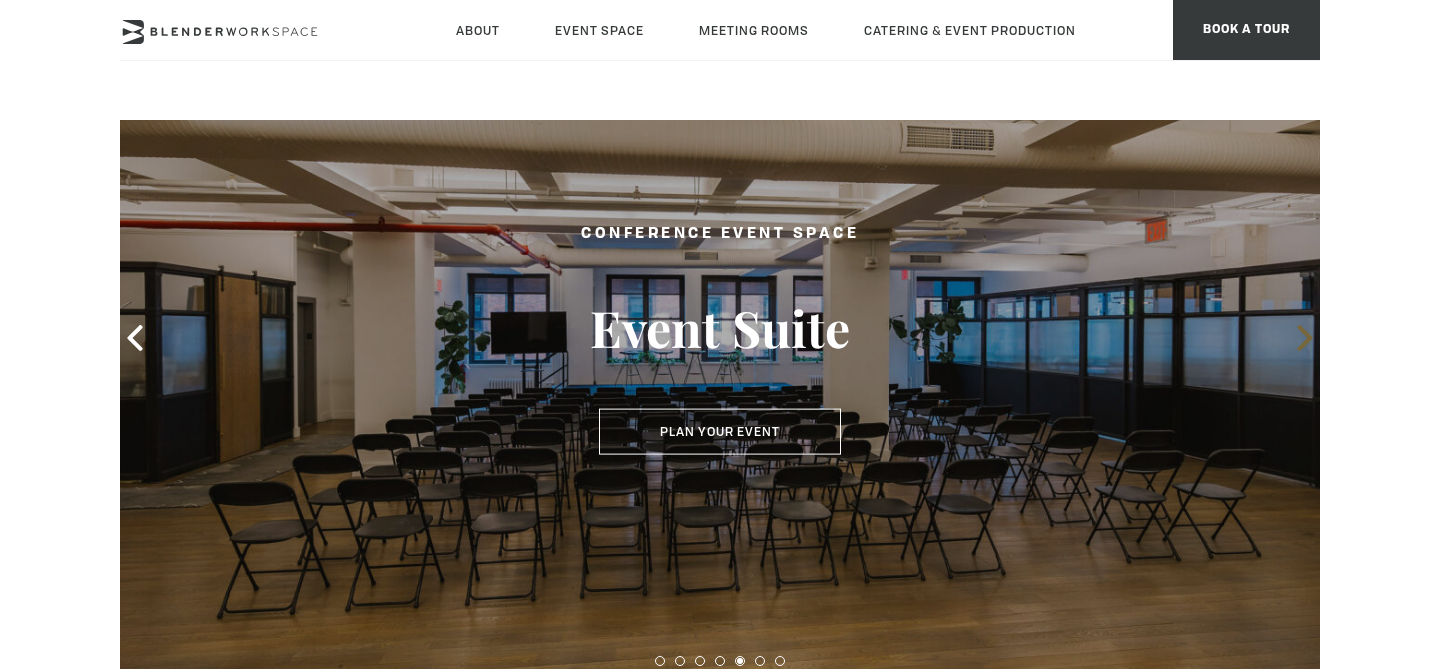 click 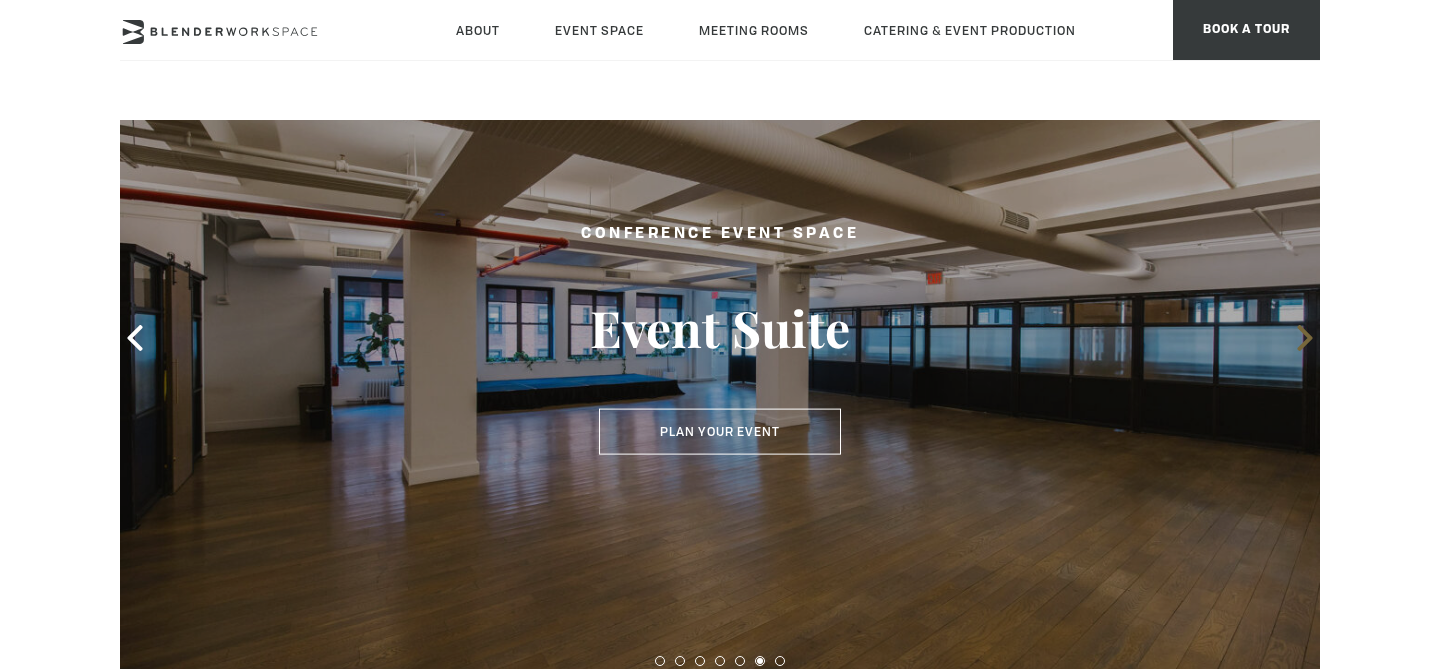 click 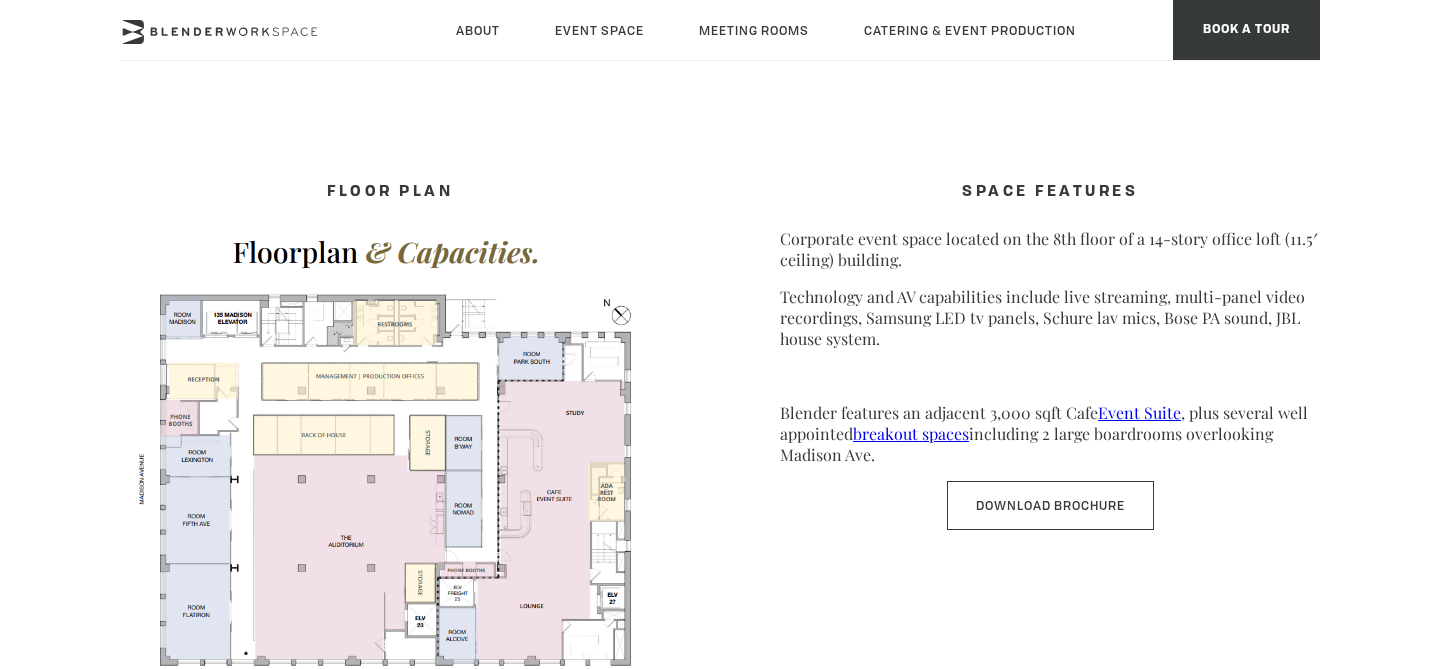scroll, scrollTop: 997, scrollLeft: 0, axis: vertical 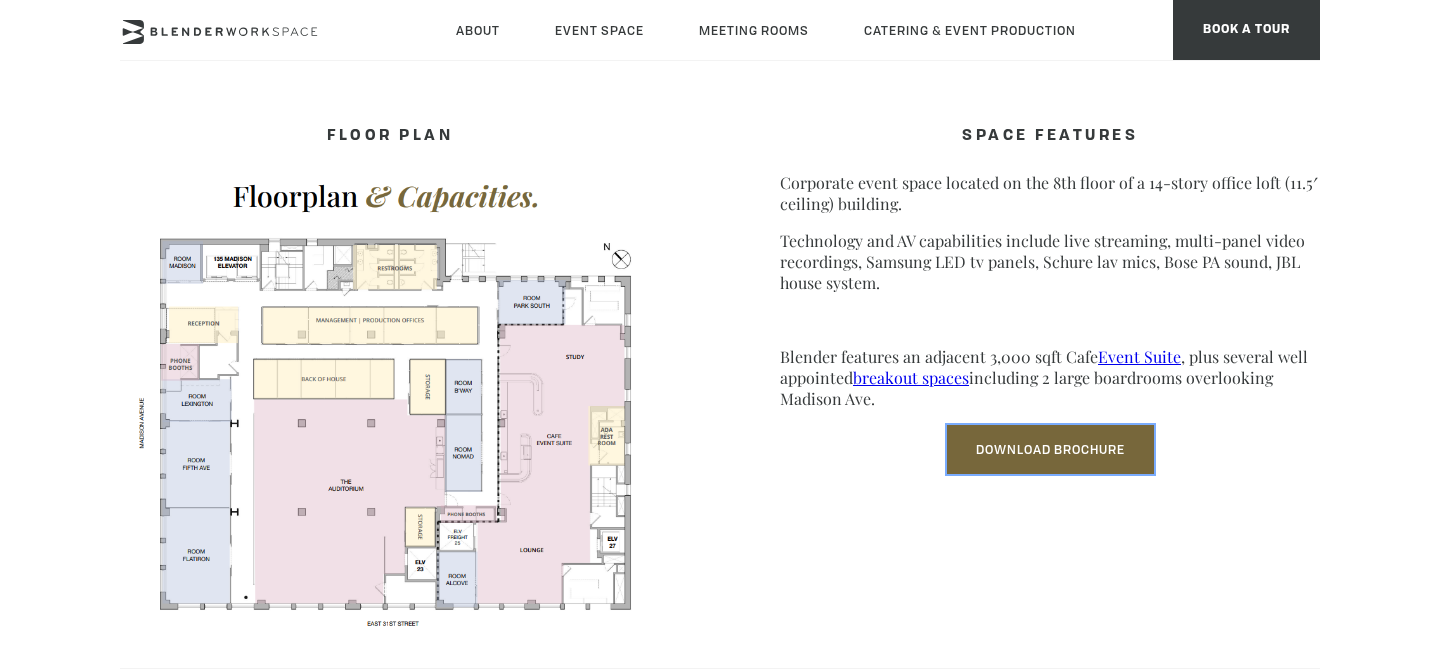 click on "Download Brochure" at bounding box center [1050, 449] 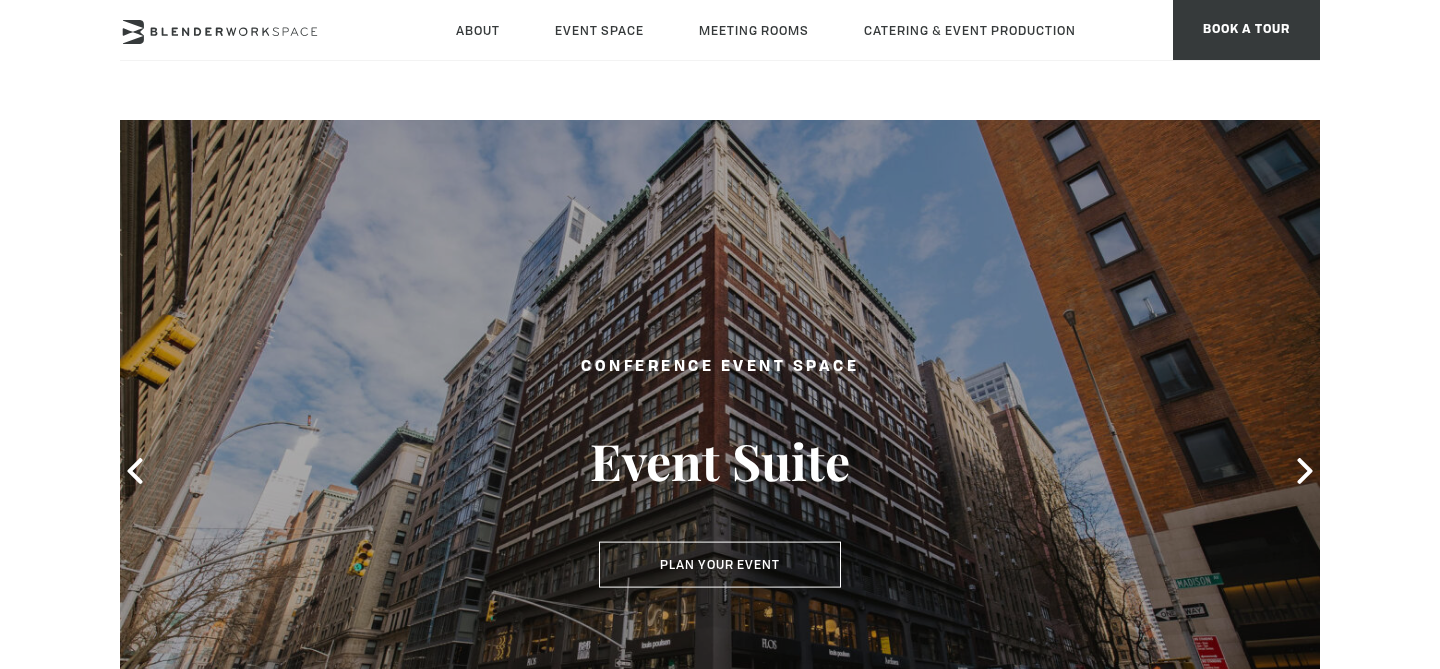 scroll, scrollTop: 0, scrollLeft: 0, axis: both 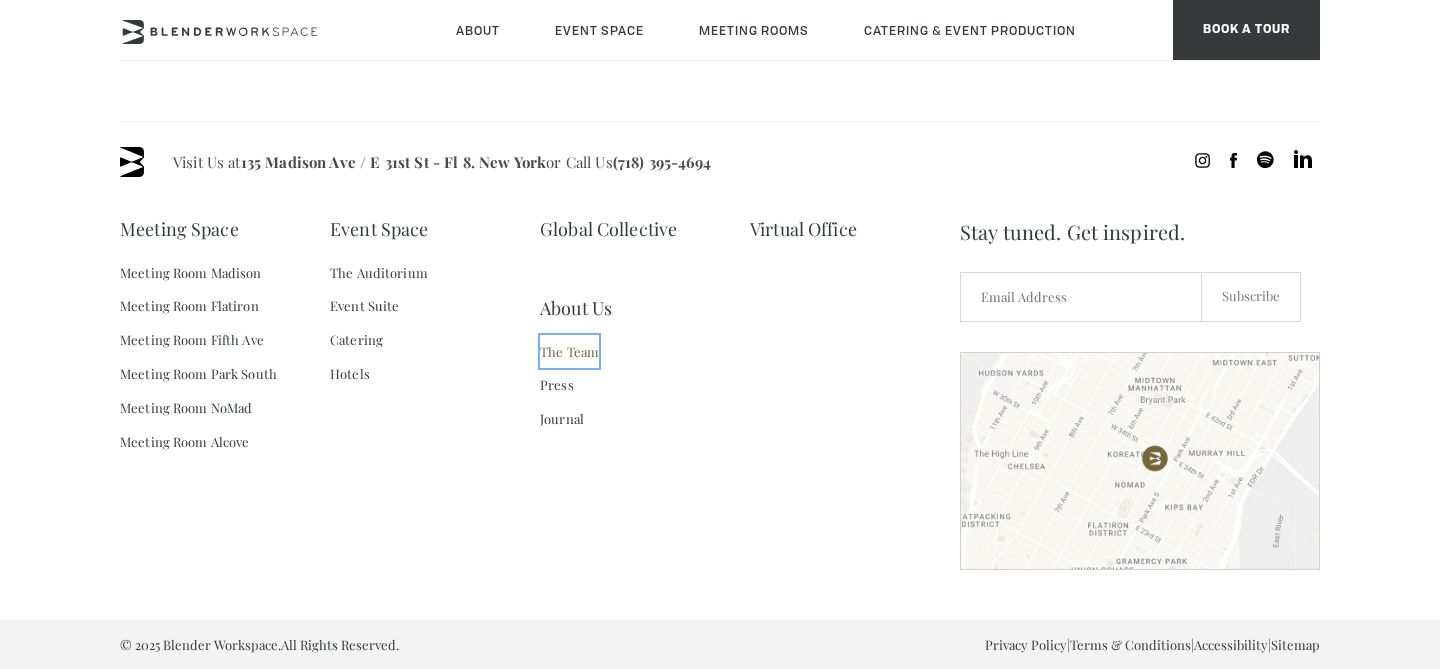 click on "The Team" at bounding box center [569, 352] 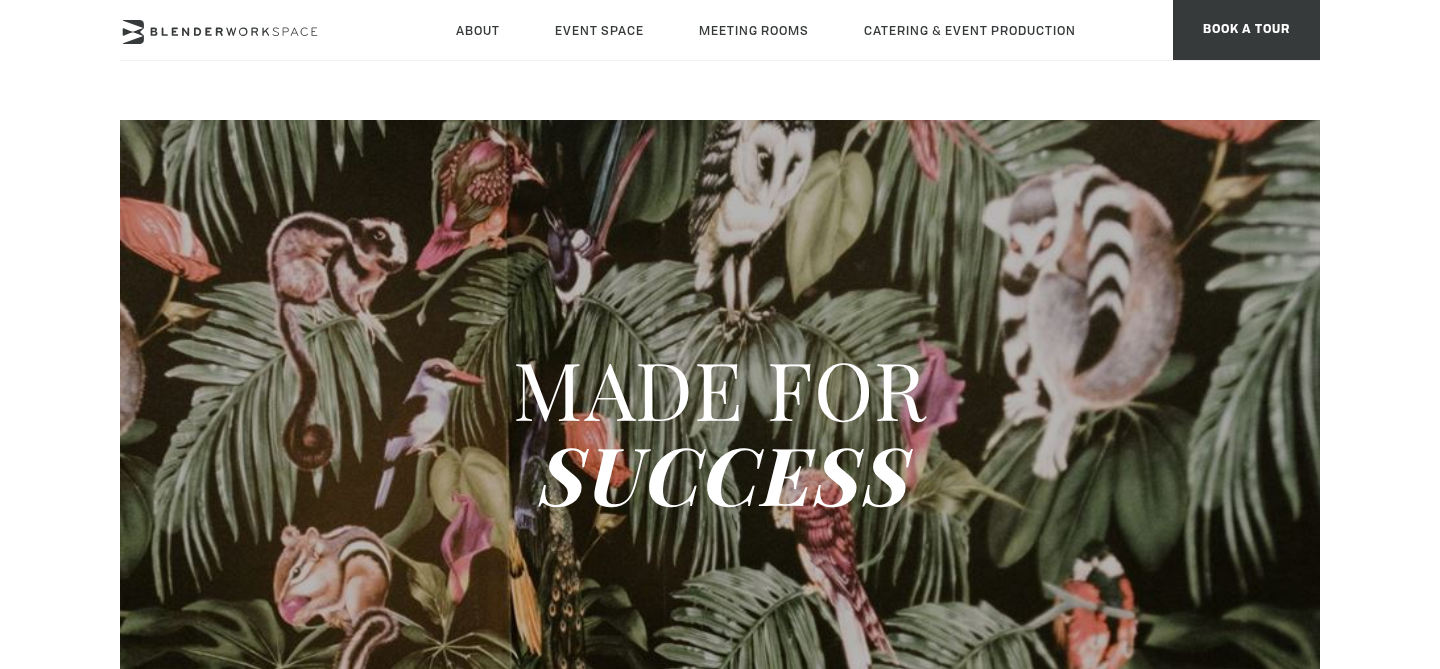 scroll, scrollTop: 0, scrollLeft: 0, axis: both 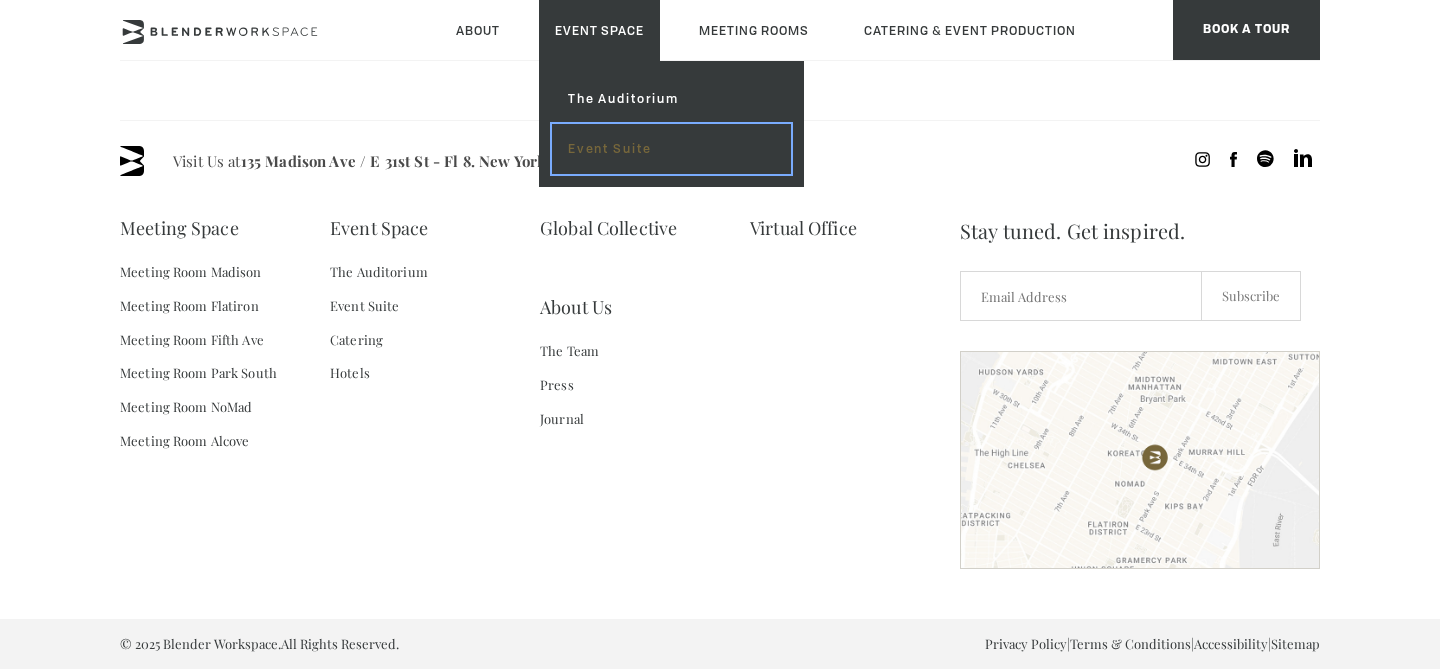 click on "Event Suite" at bounding box center [671, 149] 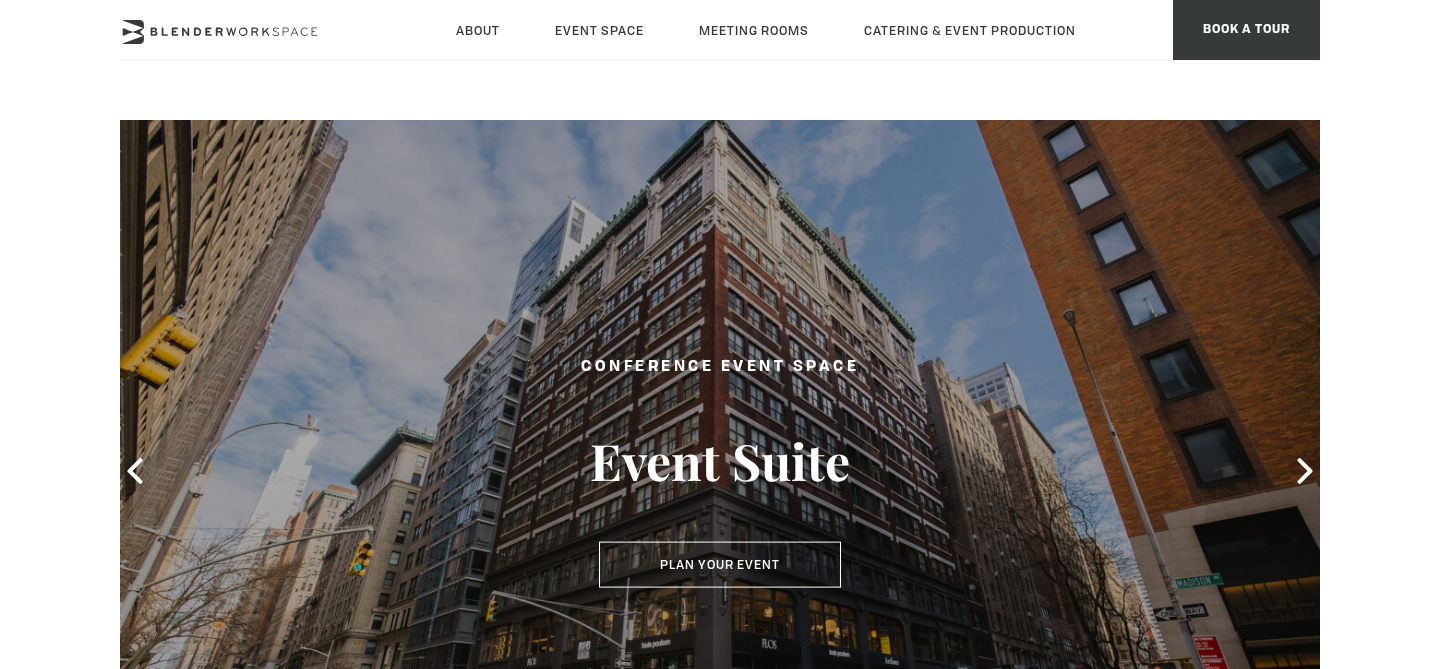 scroll, scrollTop: 0, scrollLeft: 0, axis: both 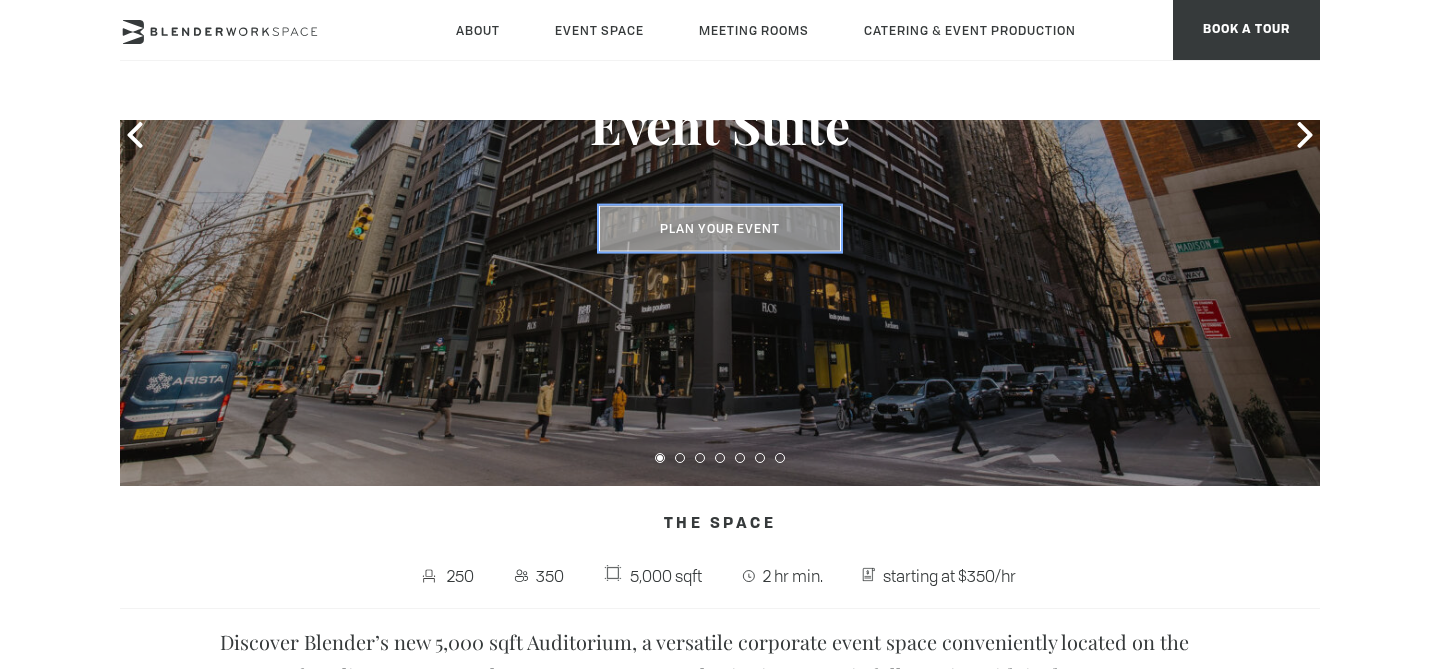 click on "Plan Your Event" at bounding box center (720, 229) 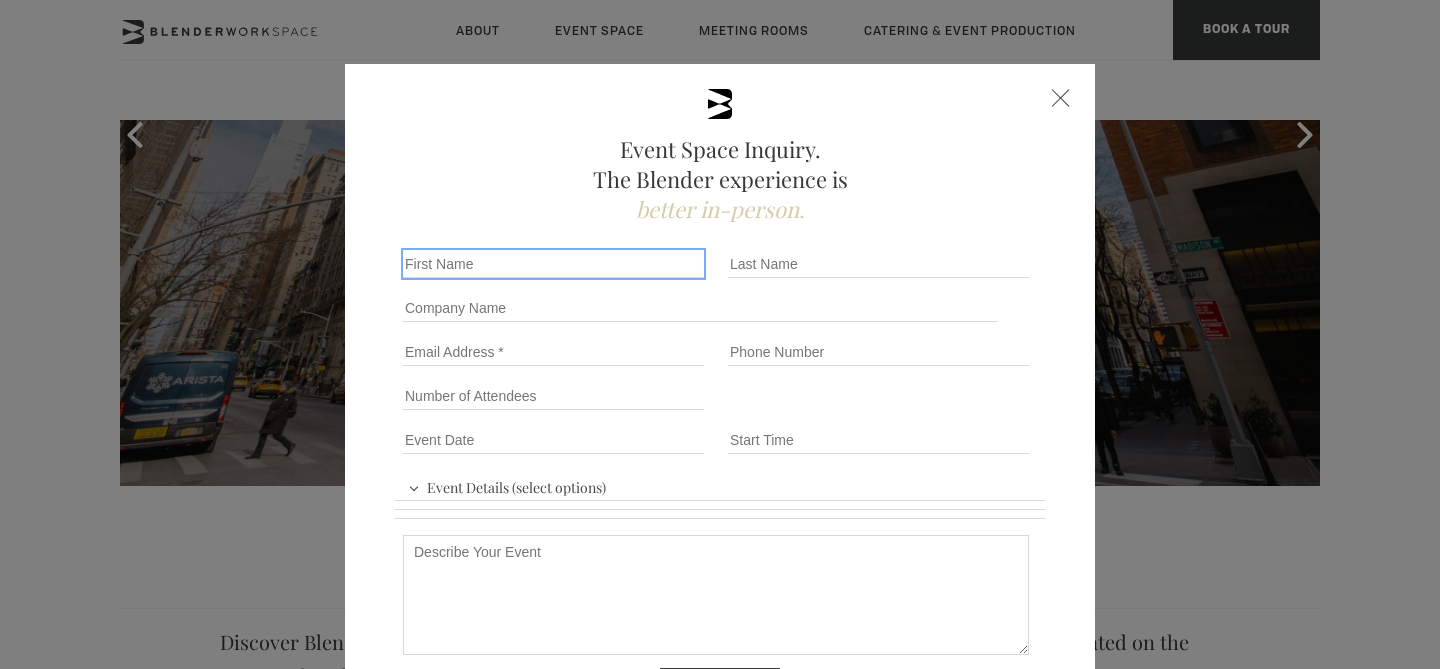 click on "First name" at bounding box center (553, 264) 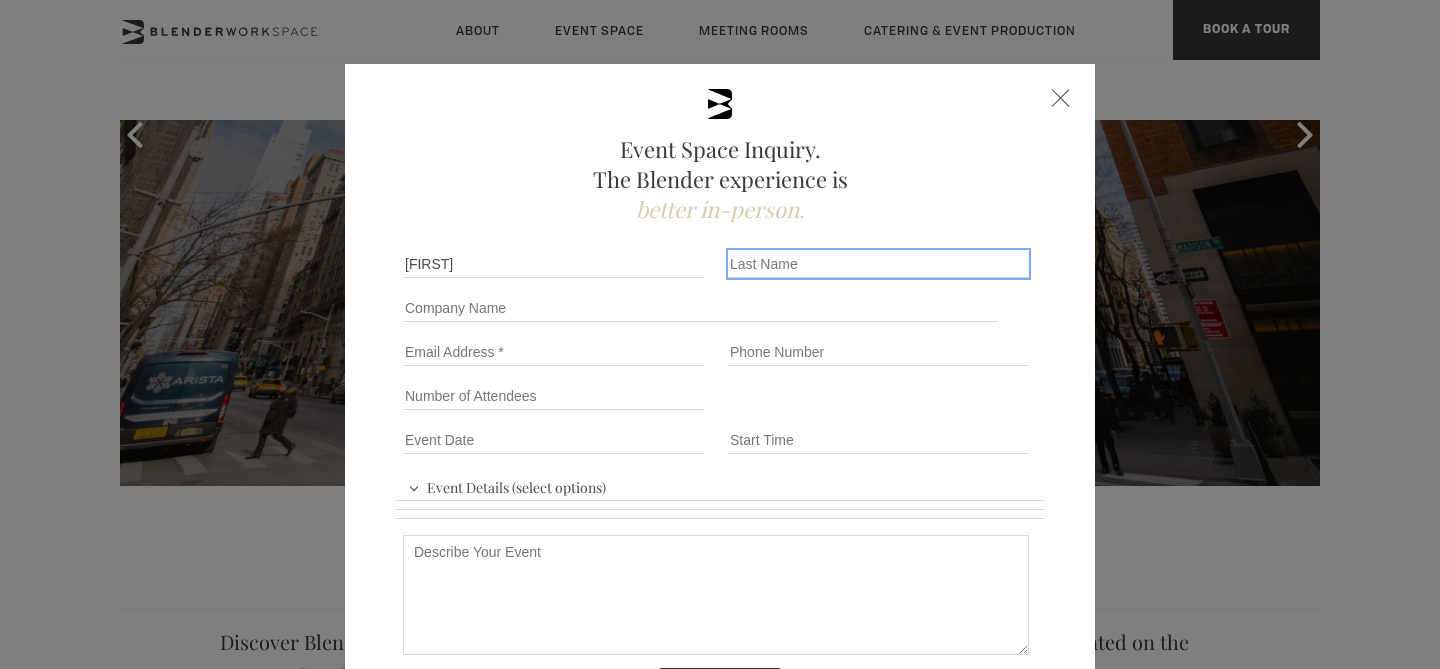 type on "[LAST]" 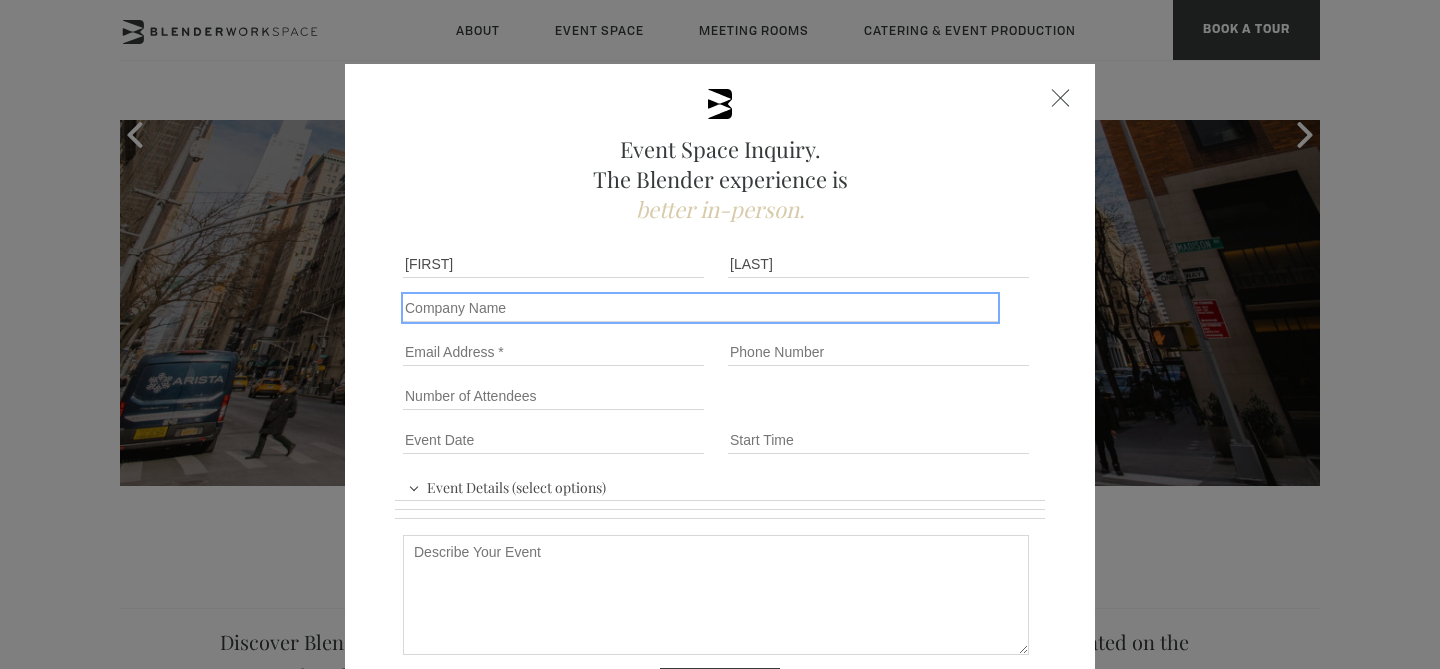 type on "Explorateur Journeys" 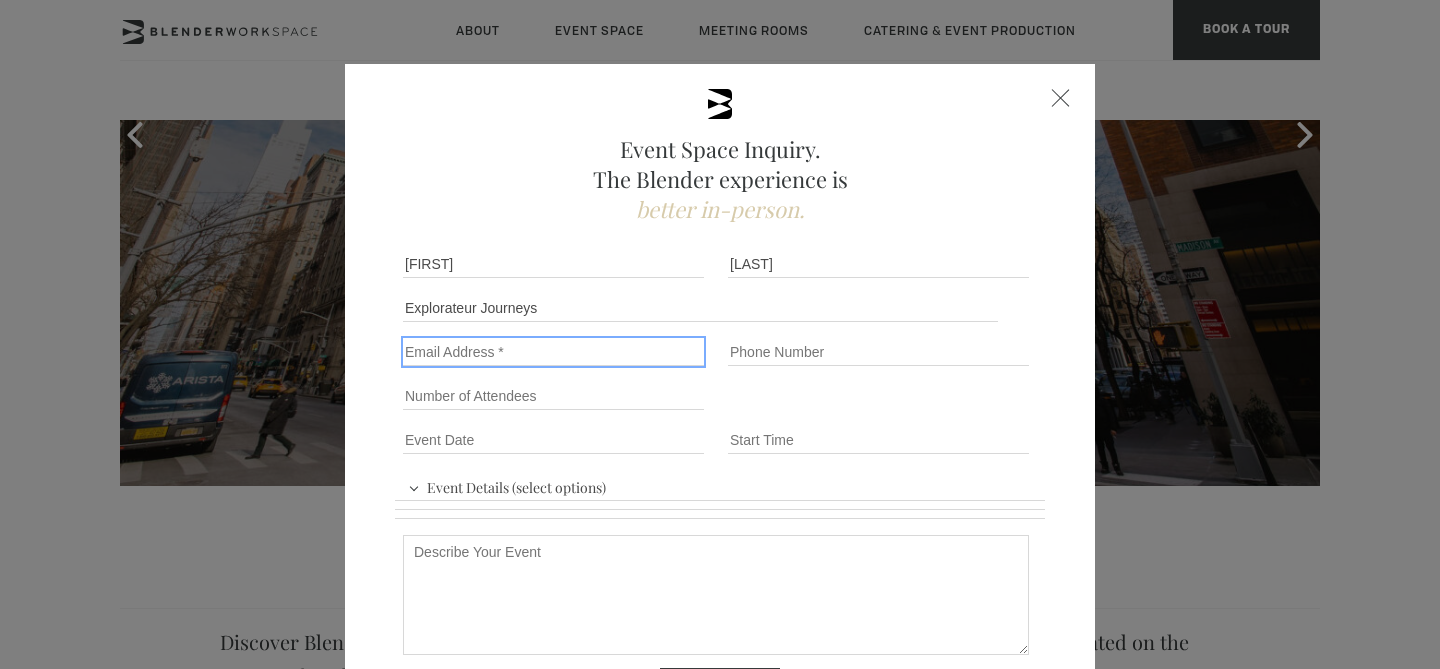 type on "[EMAIL]" 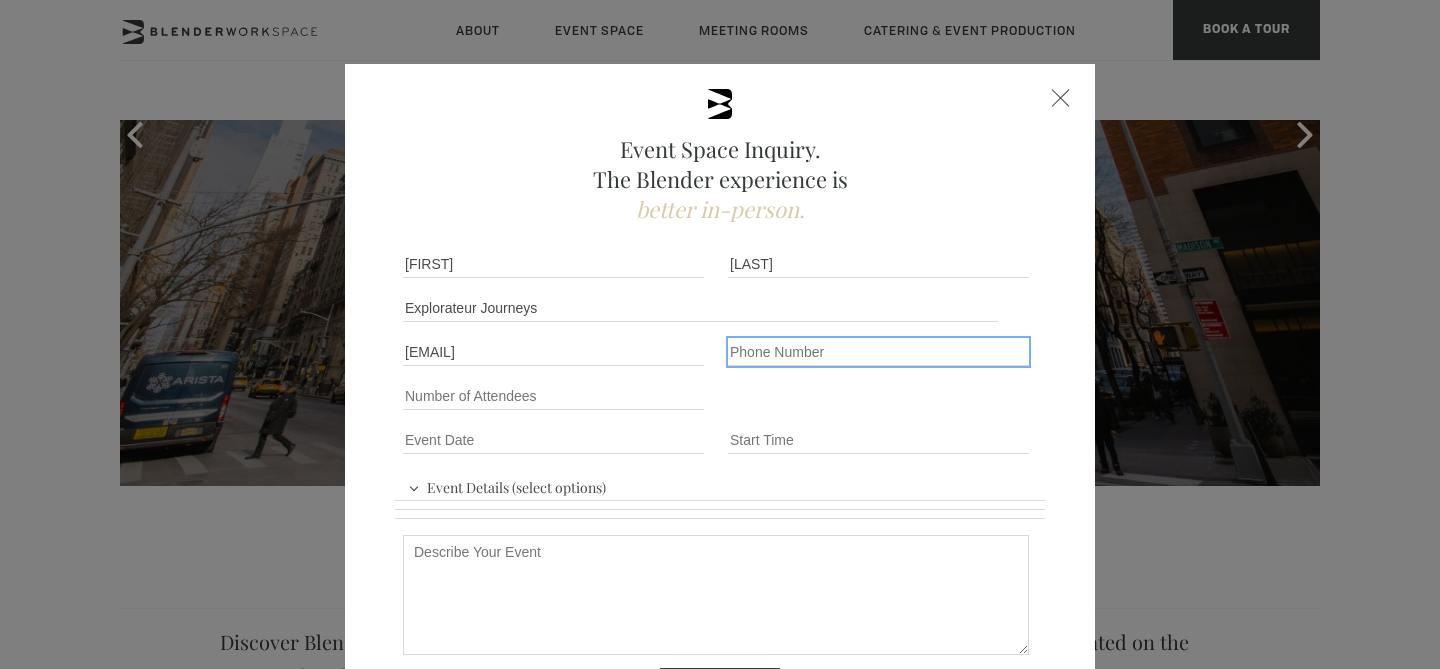 type on "[PHONE]" 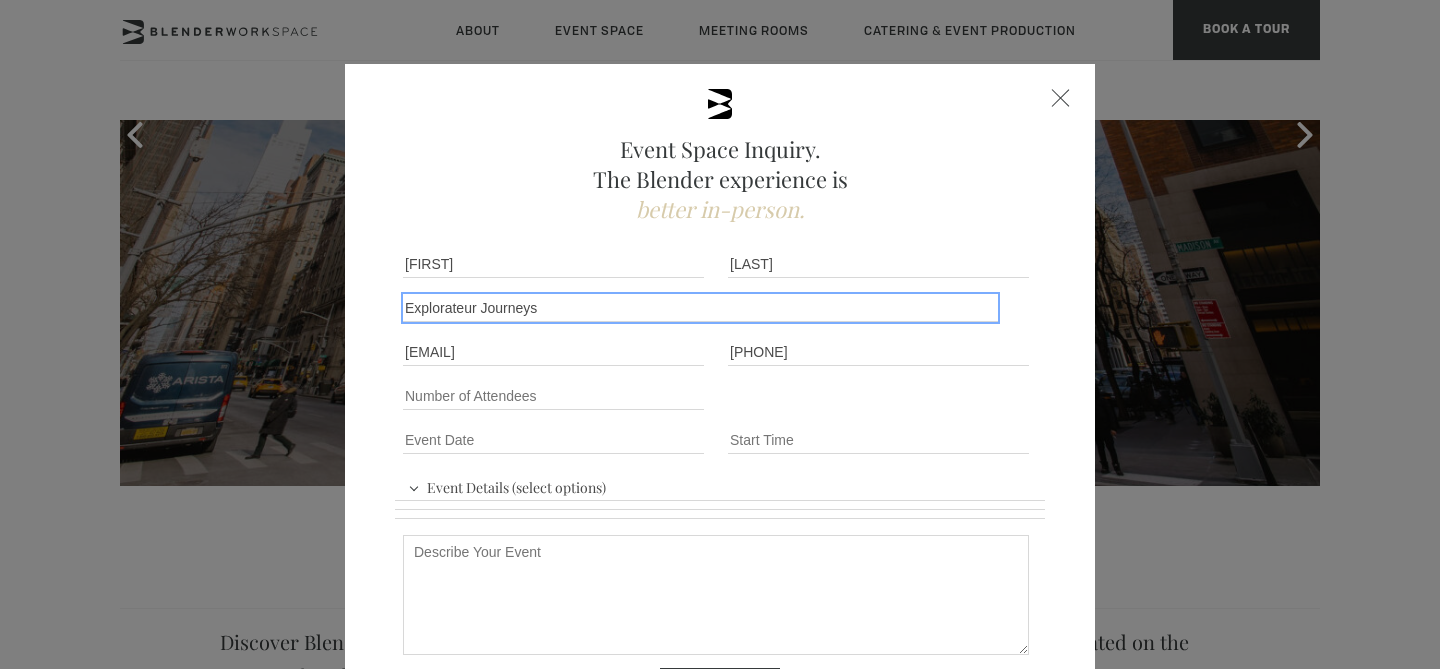 drag, startPoint x: 647, startPoint y: 307, endPoint x: 292, endPoint y: 235, distance: 362.2278 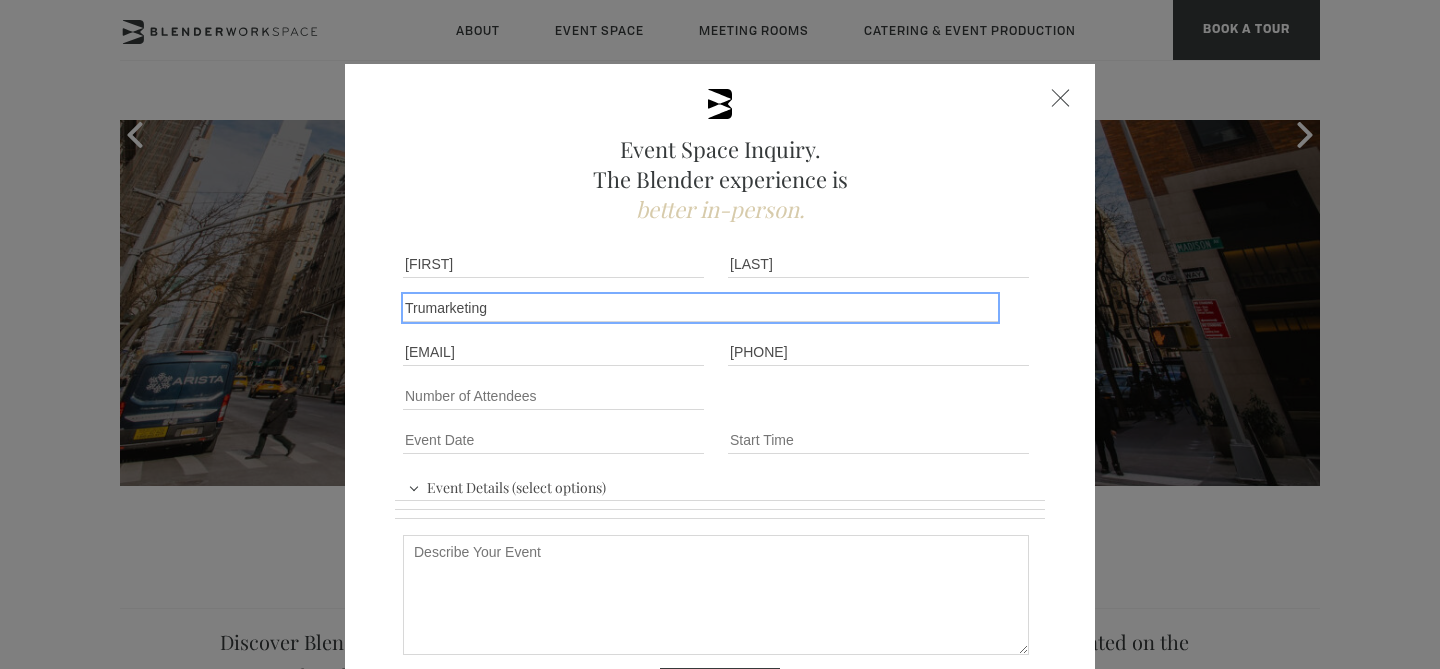 type on "Trumarketing" 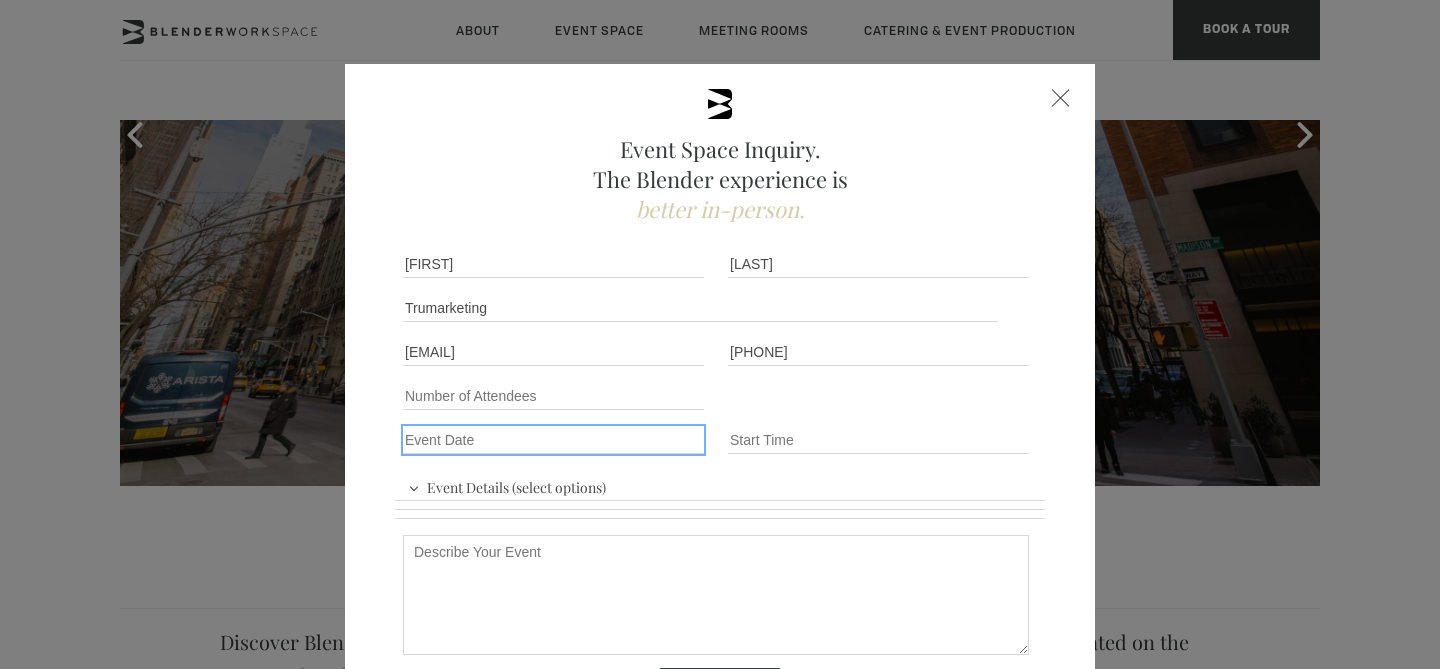 click on "Event Date *" at bounding box center [553, 440] 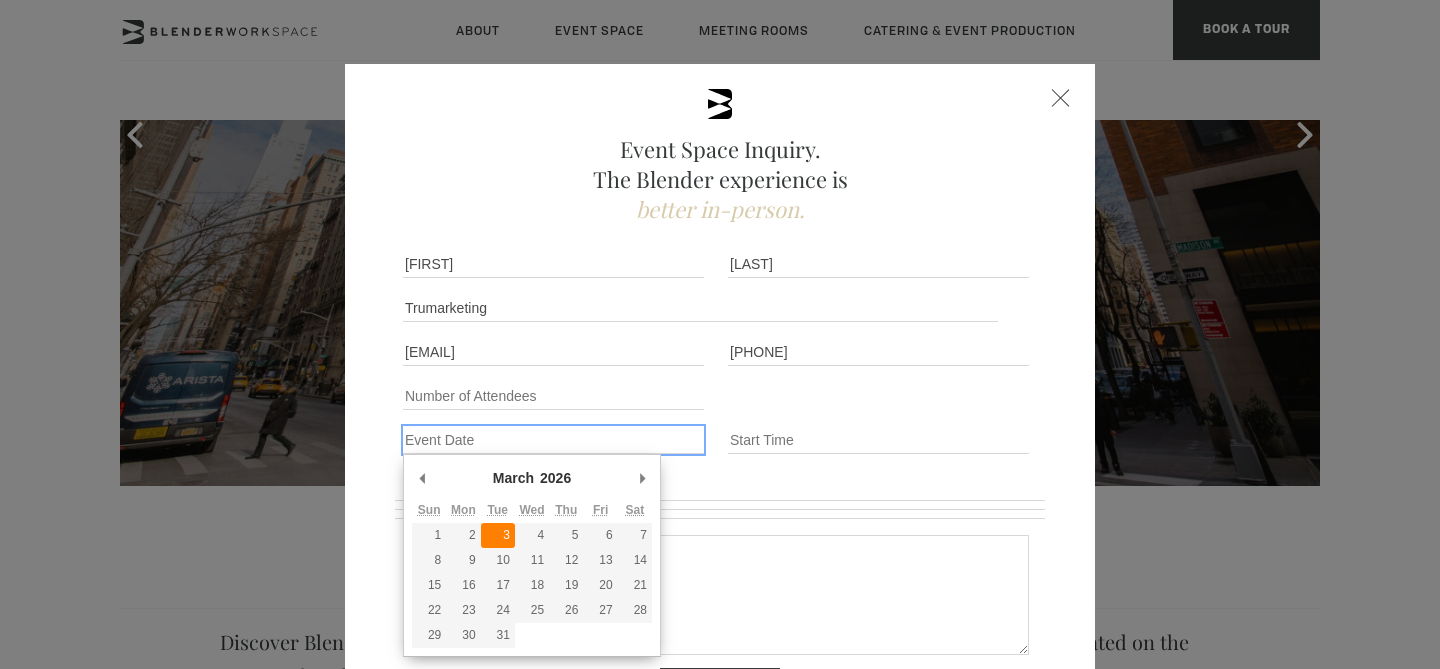 type on "2026-03-03" 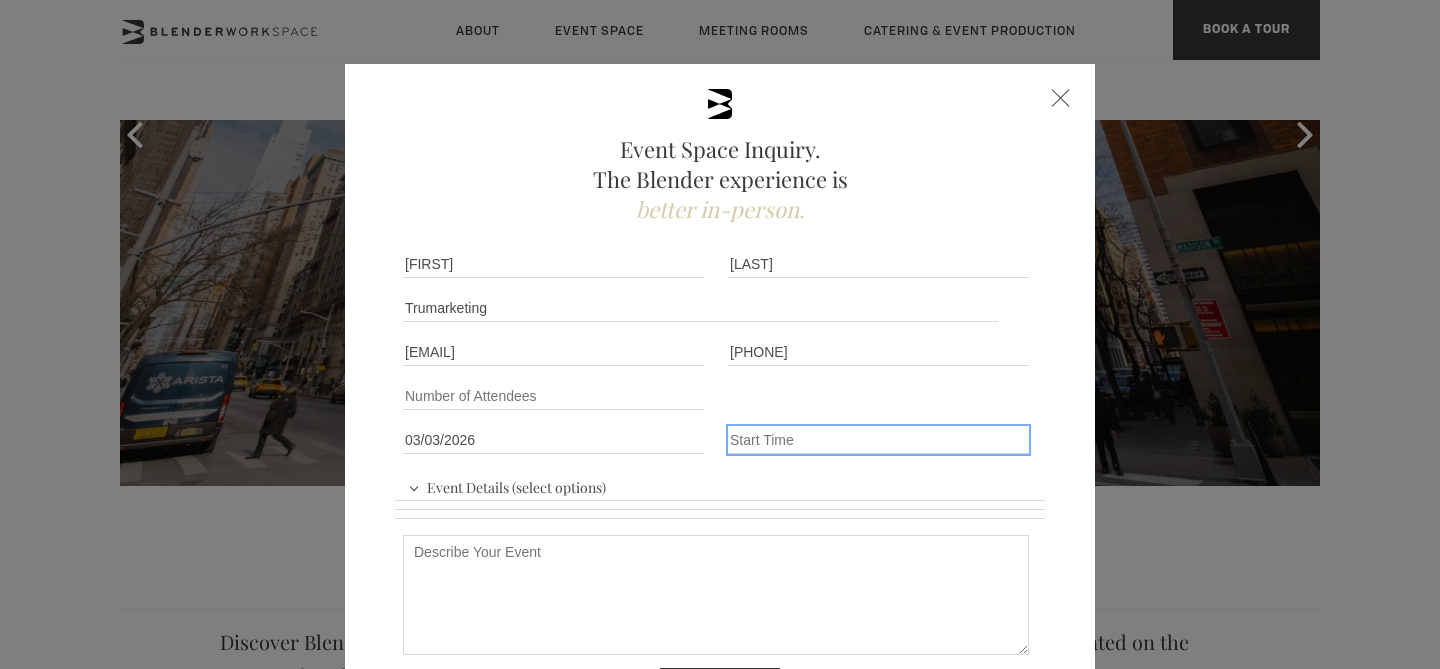 click on "Event Time" at bounding box center [878, 440] 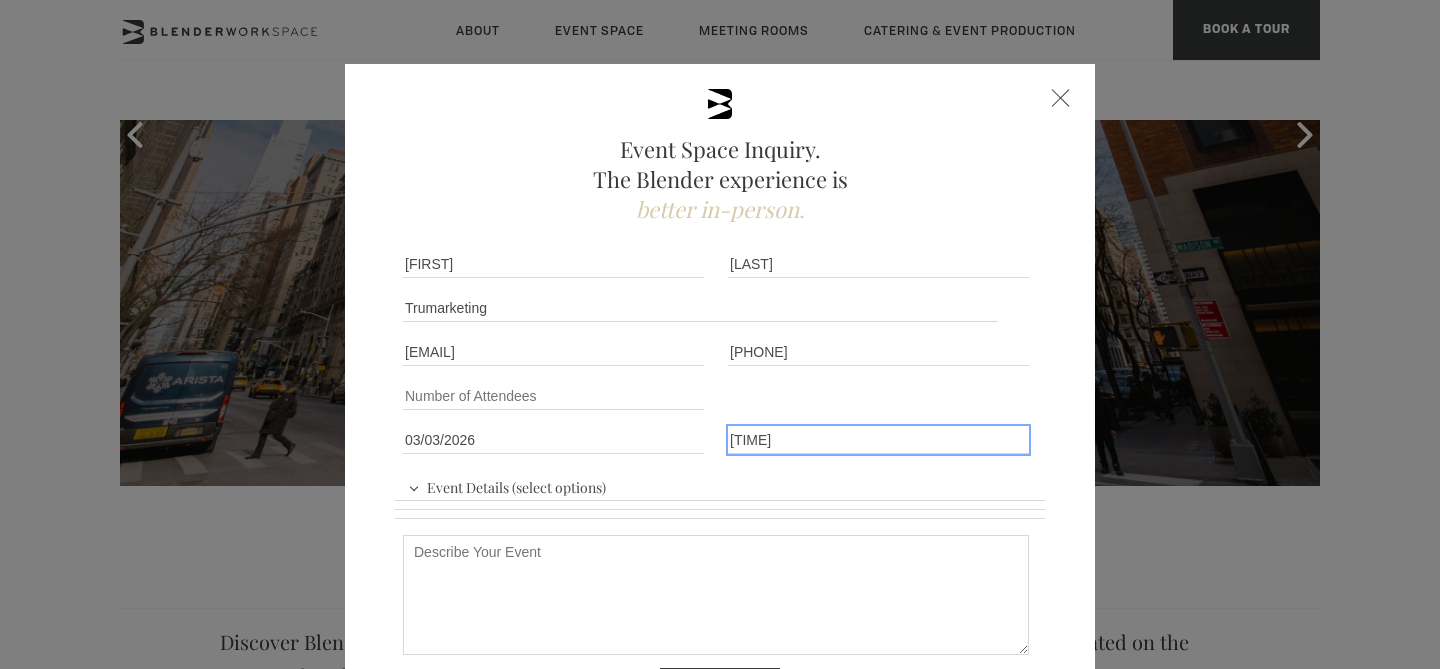 type on "[TIME]" 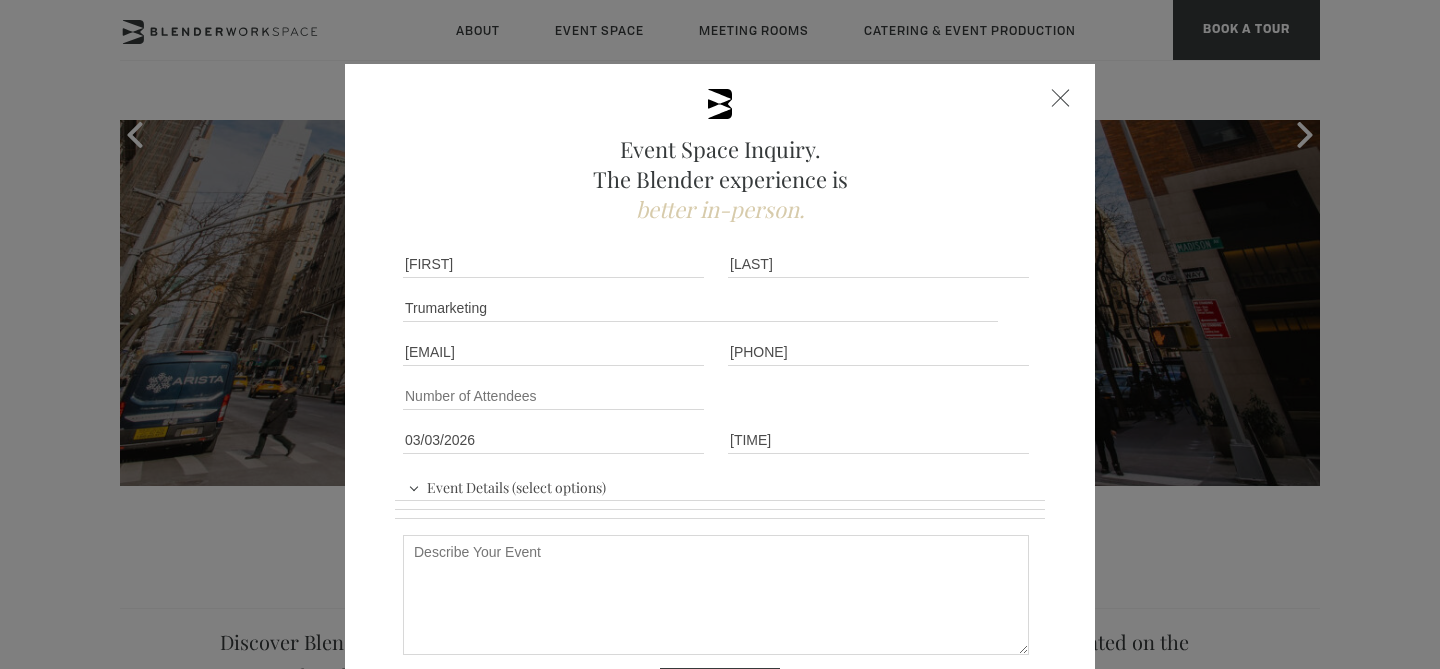 click on "Event Details (select options)" at bounding box center (507, 485) 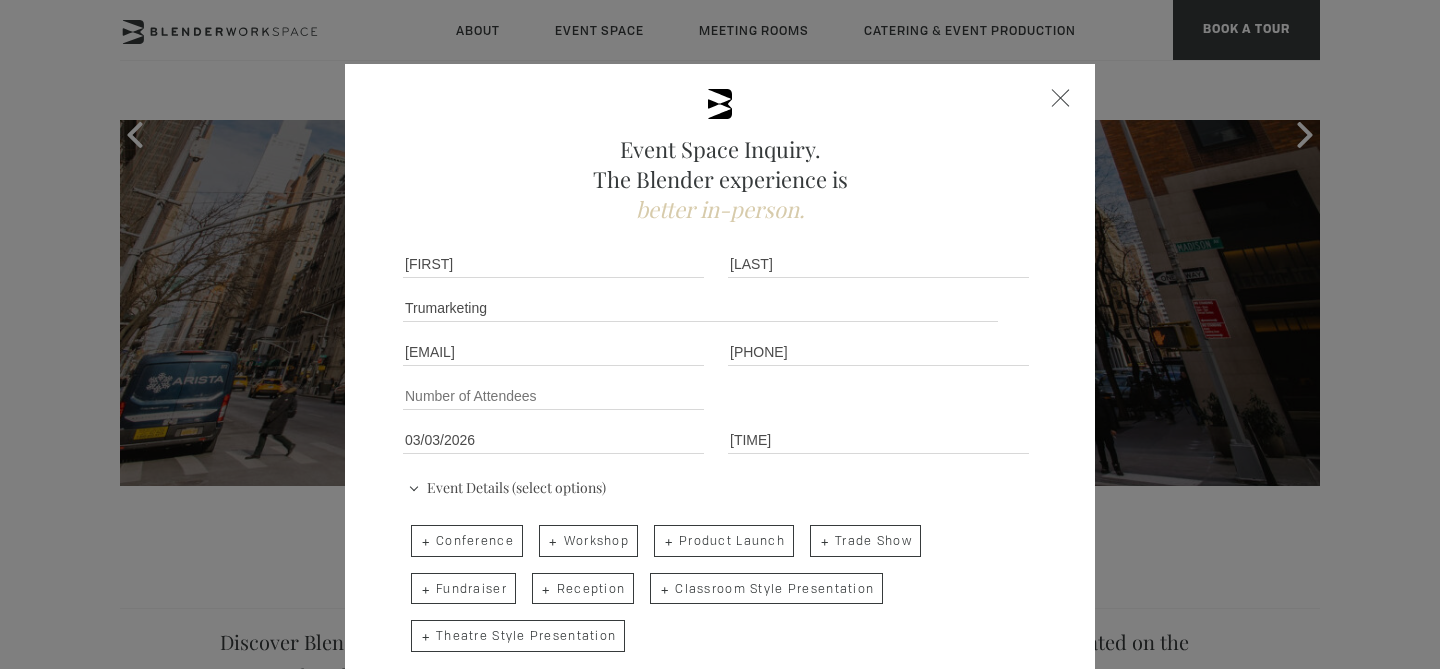 click on "Workshop" at bounding box center (588, 541) 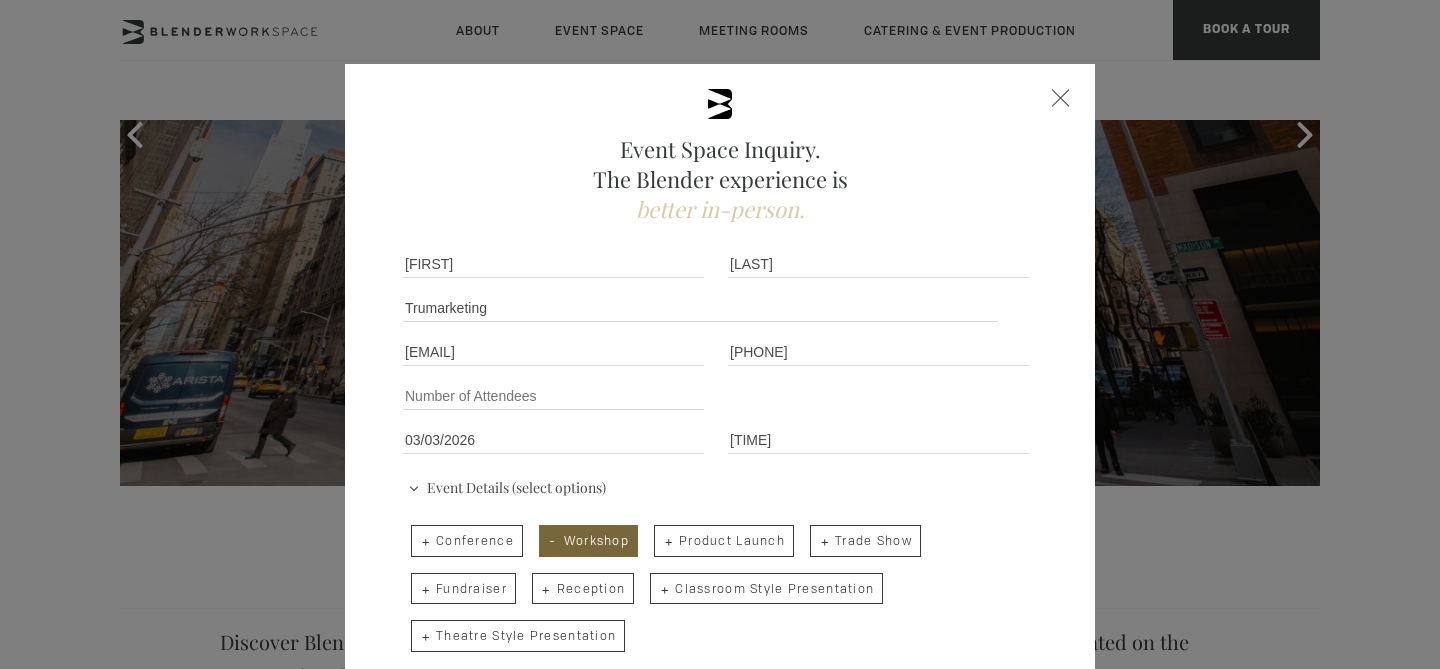 click on "Theatre Style Presentation" at bounding box center (518, 636) 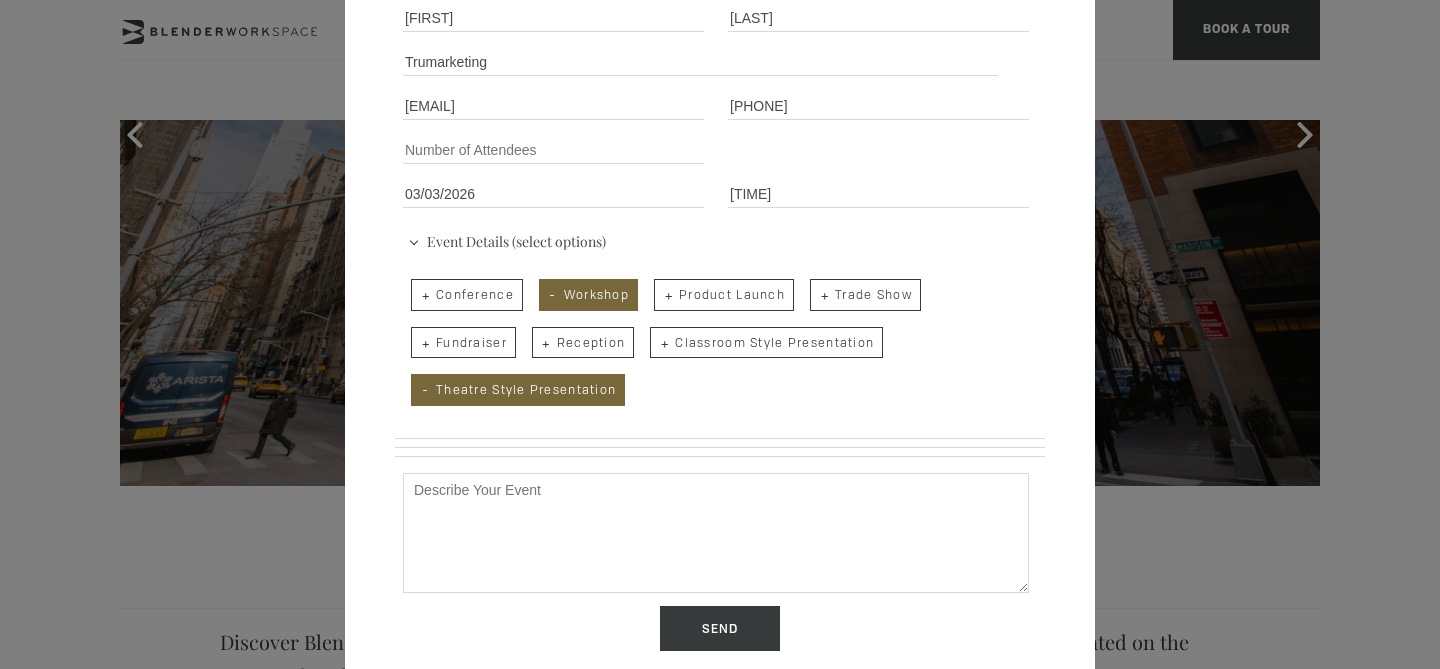 scroll, scrollTop: 290, scrollLeft: 0, axis: vertical 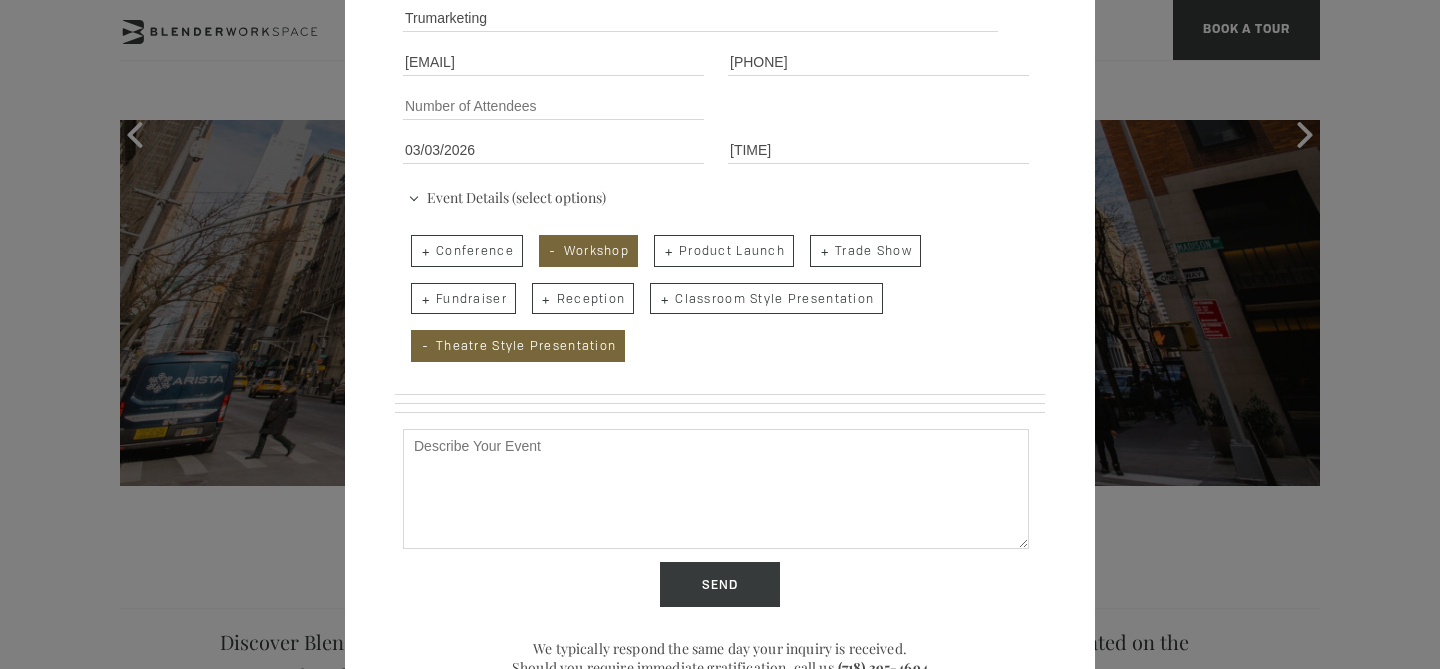 click on "Describe Your Event" at bounding box center [716, 489] 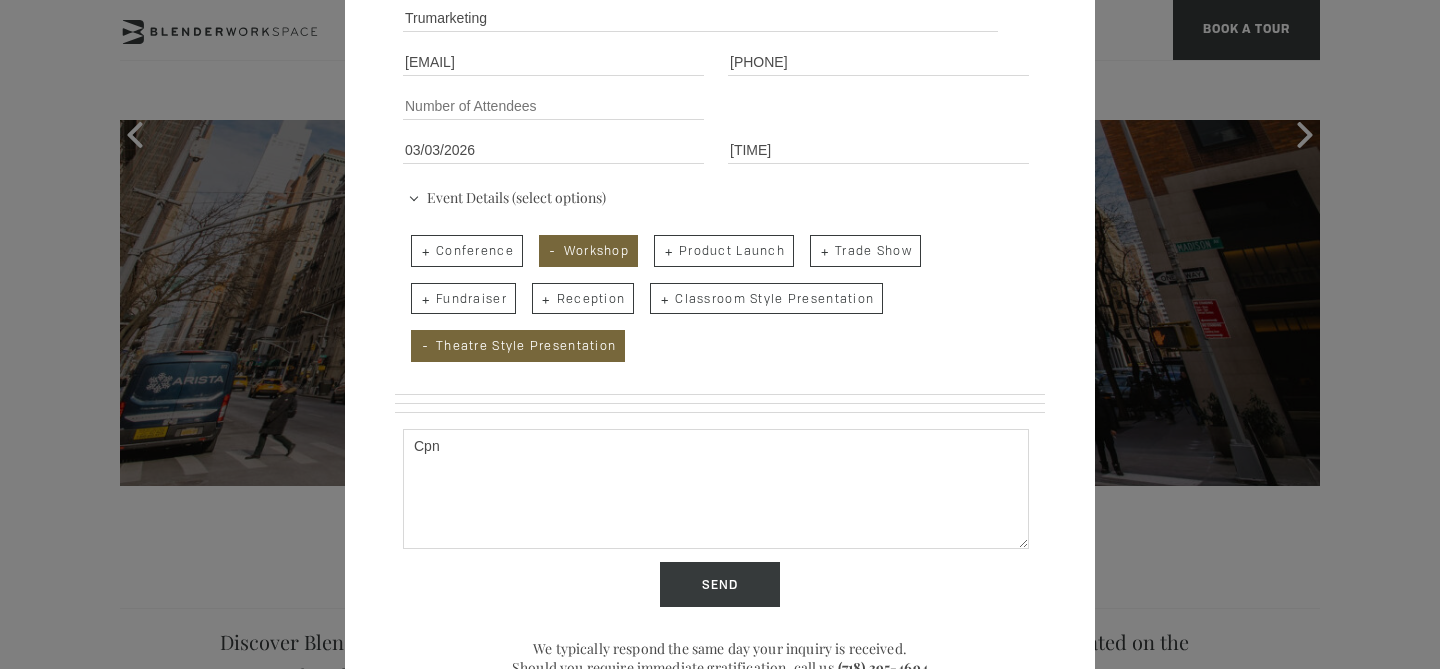 type on "Cpn" 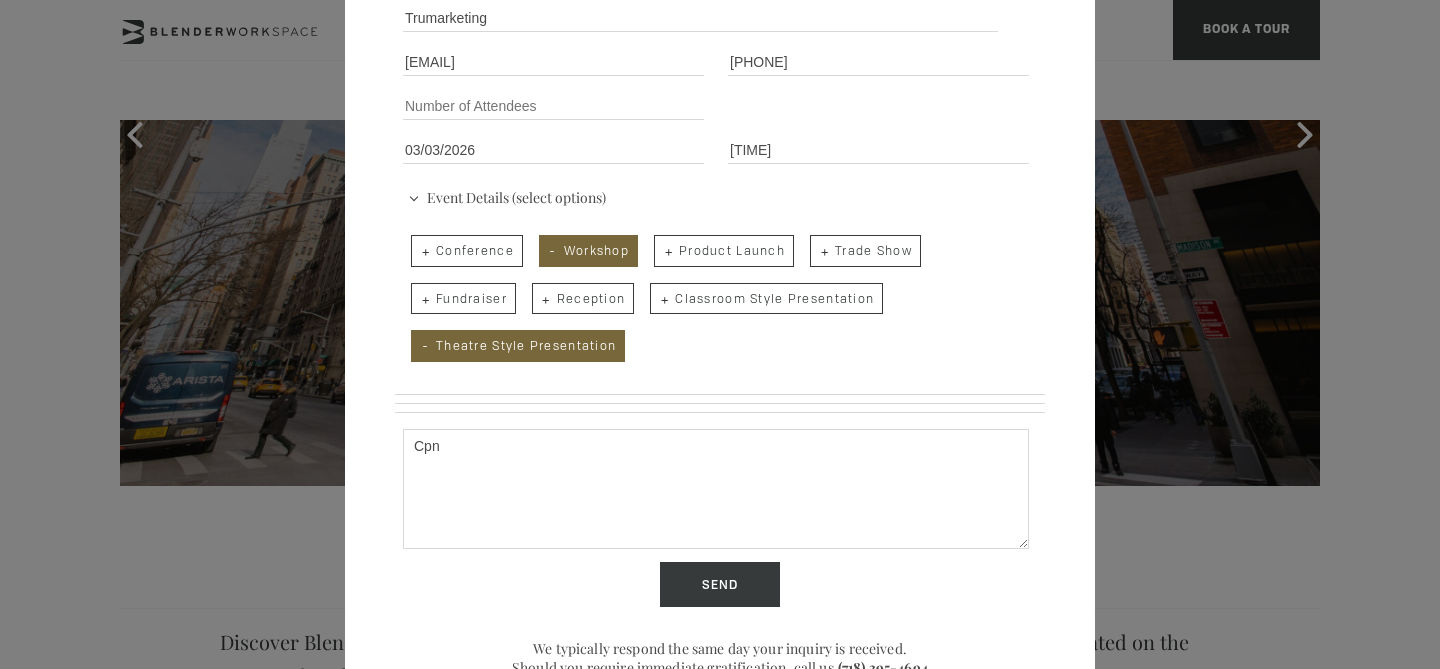 click on "Conference" at bounding box center (467, 251) 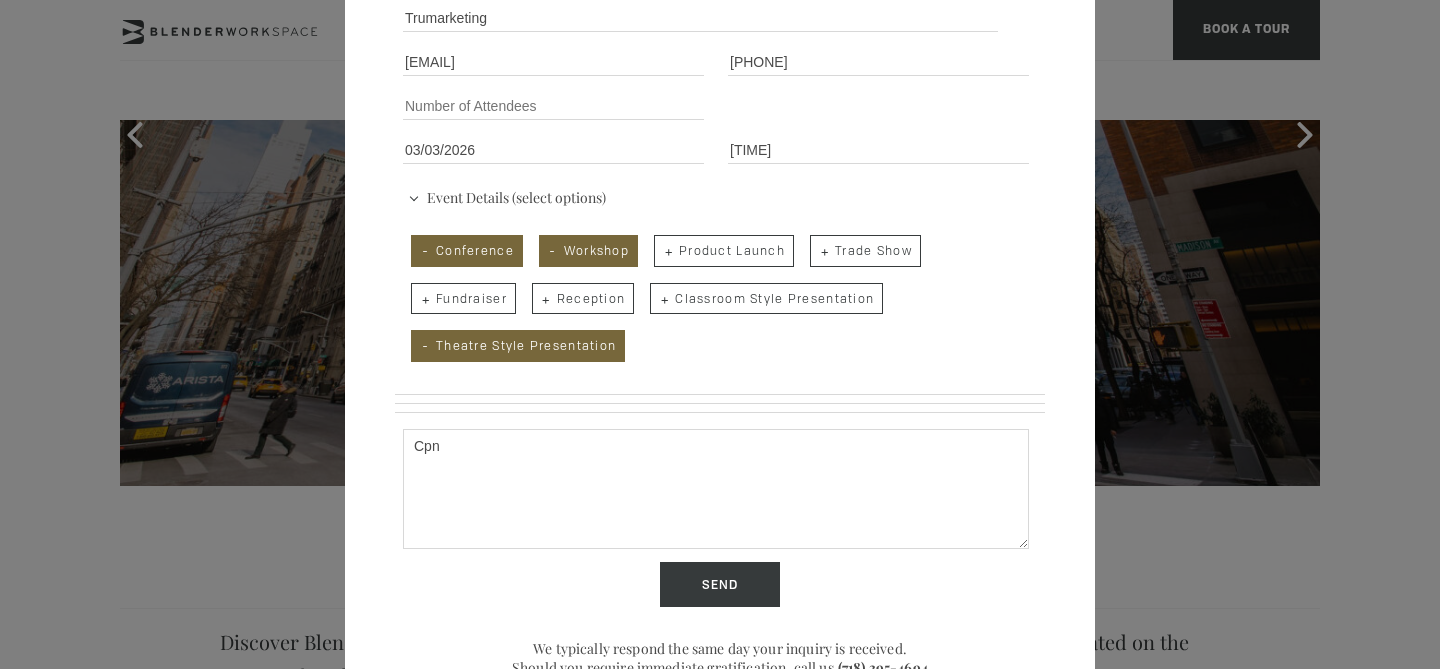 click on "Cpn" at bounding box center [716, 489] 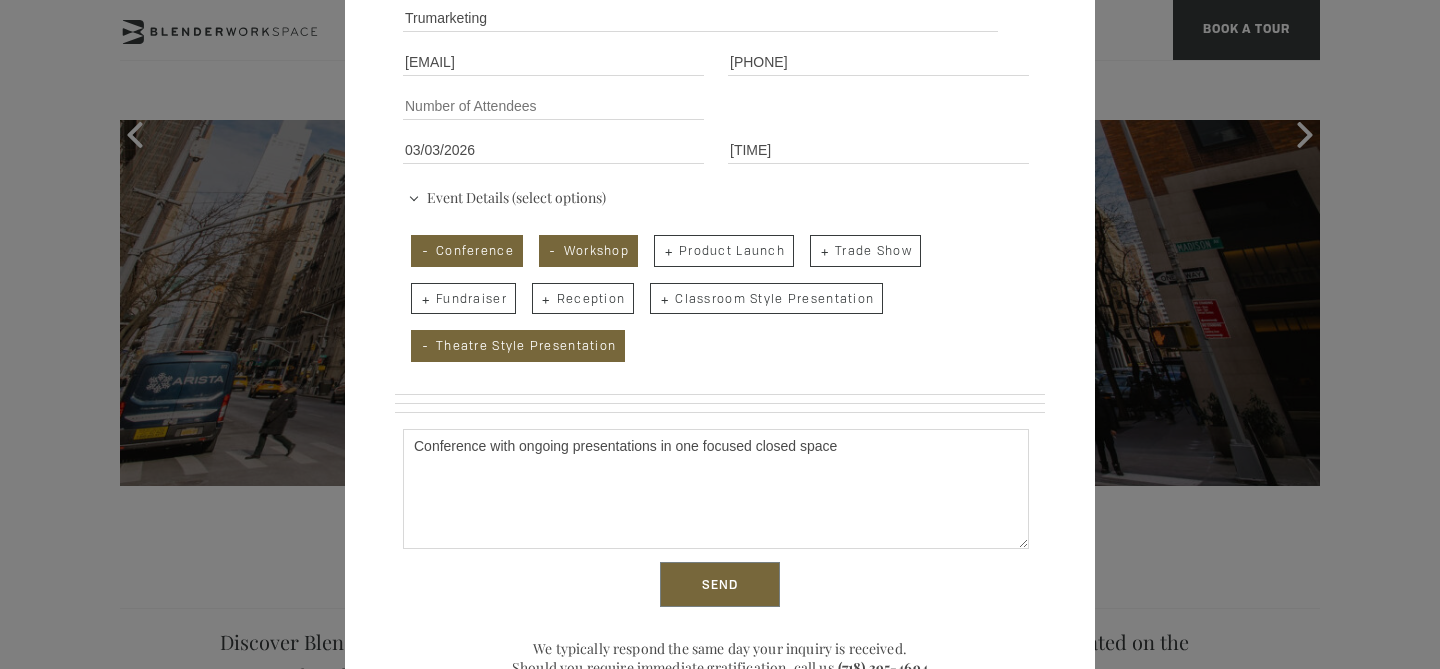 type on "Conference with ongoing presentations in one focused closed space" 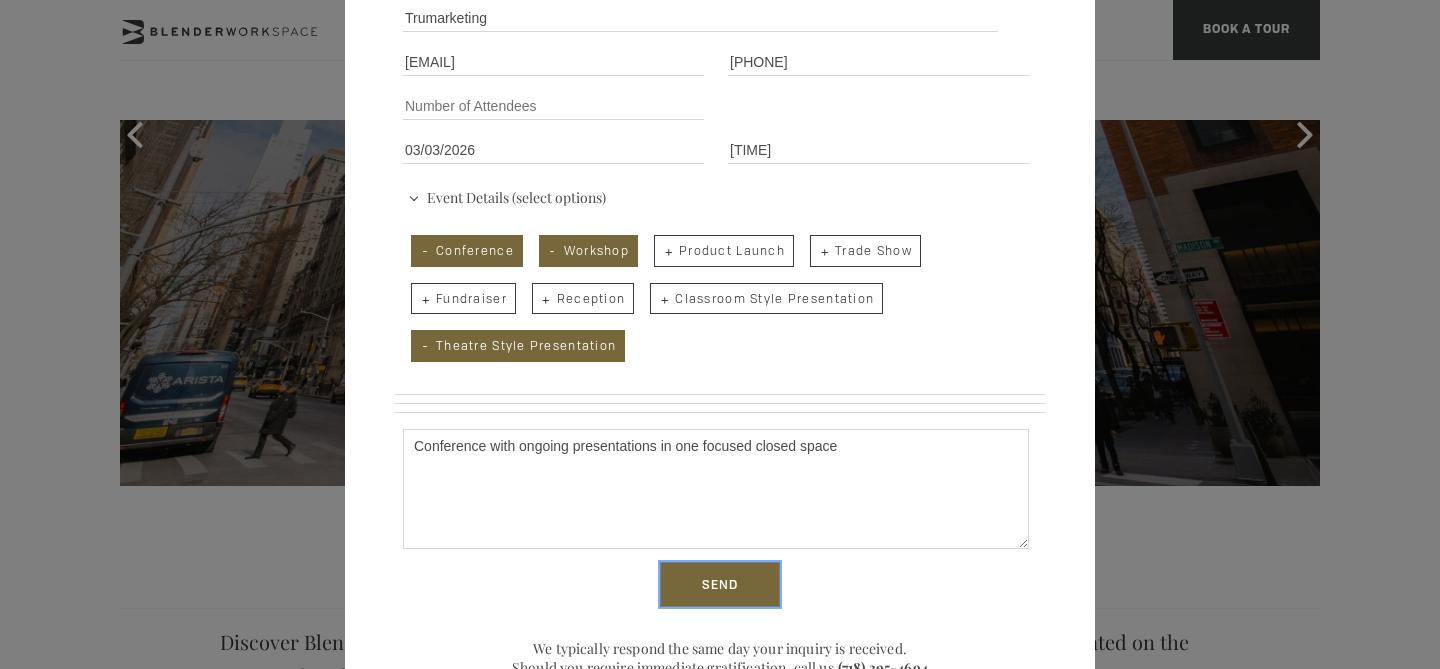 click on "Send" at bounding box center [720, 585] 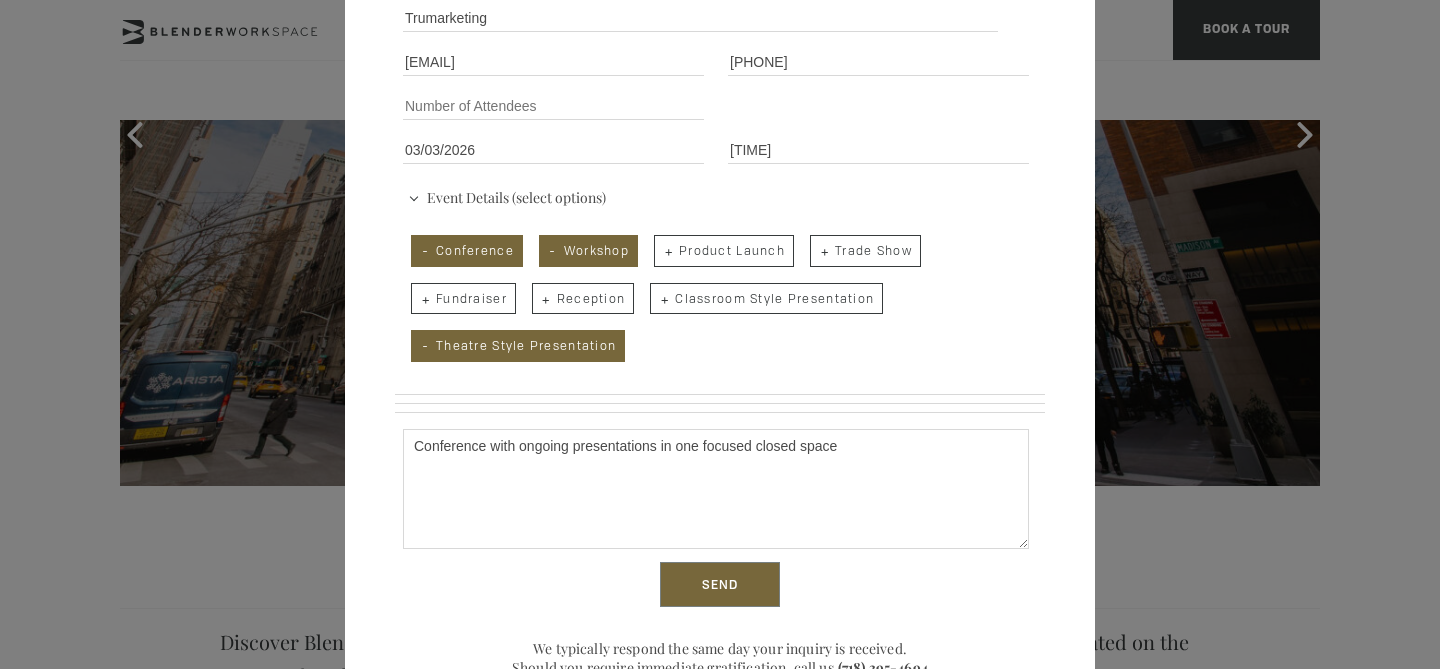 scroll, scrollTop: 0, scrollLeft: 0, axis: both 